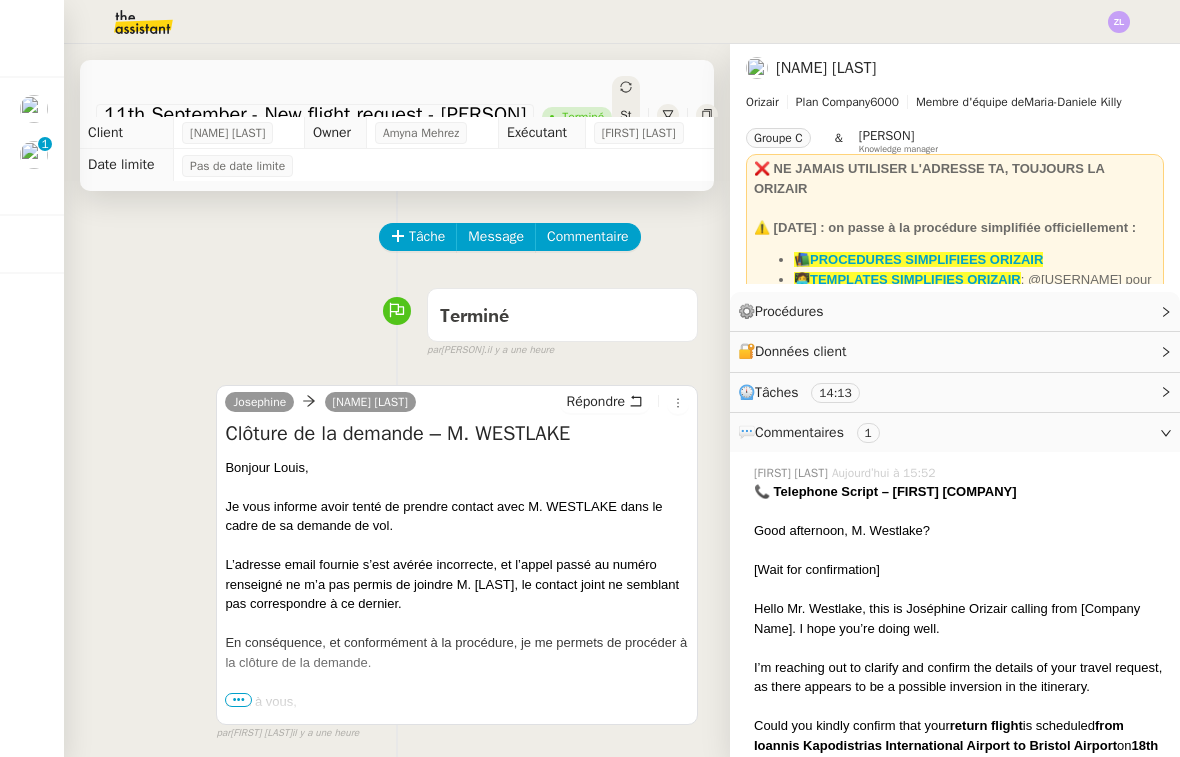 scroll, scrollTop: 0, scrollLeft: 0, axis: both 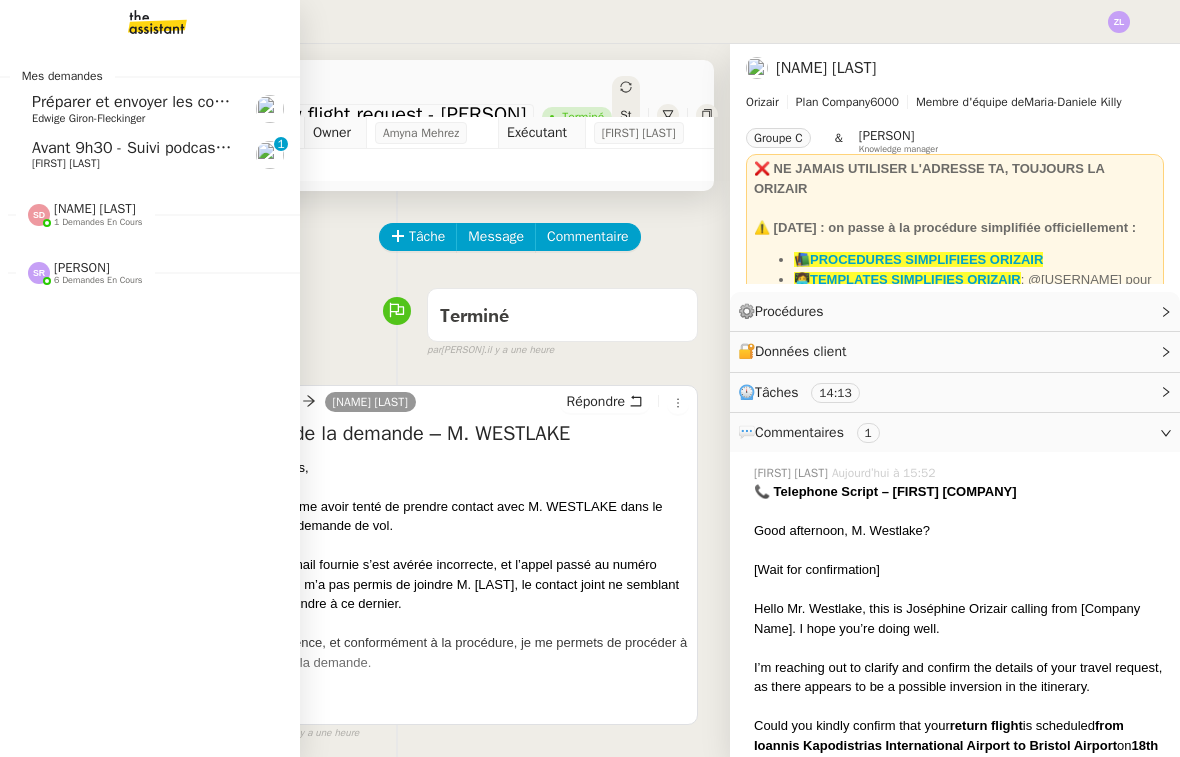 click on "Avant 9h30 - Suivi podcasts la chapelle radio 28 juillet 2025 [NAME] [PHONE] [PHONE] [PHONE] [PHONE] [PHONE] [PHONE] [PHONE] [PHONE] [PHONE]" 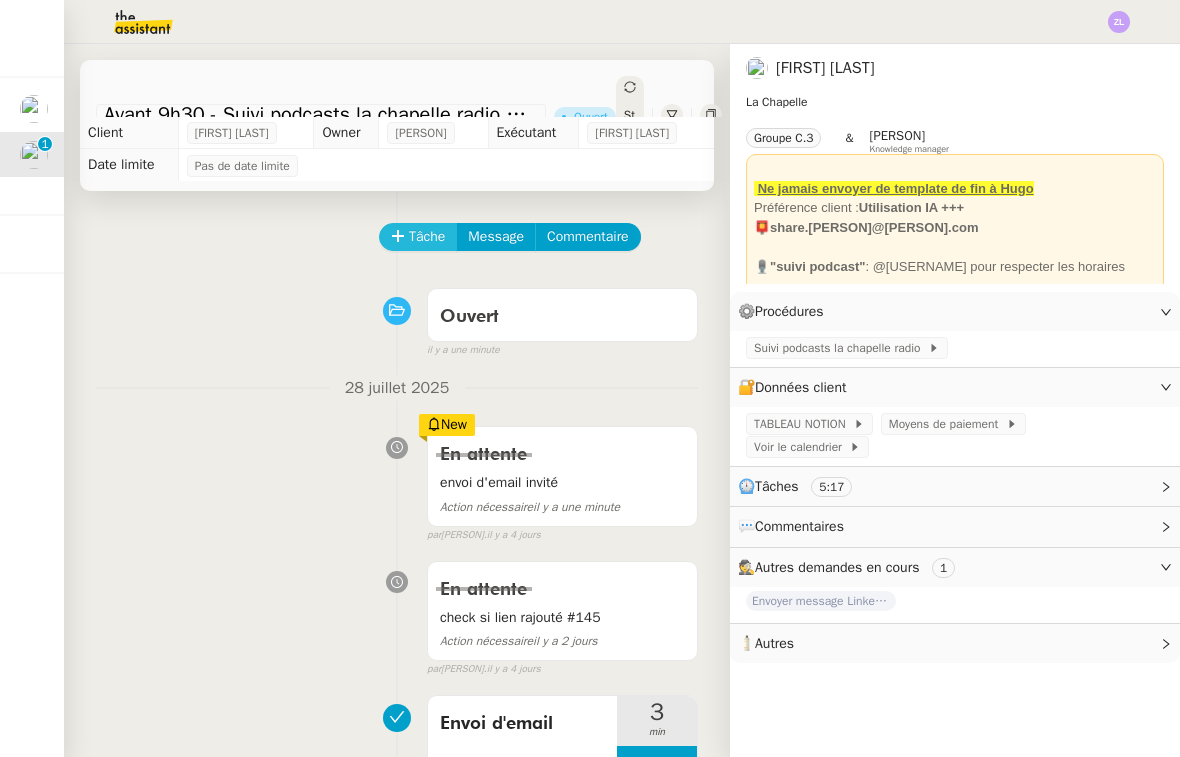click on "Tâche" 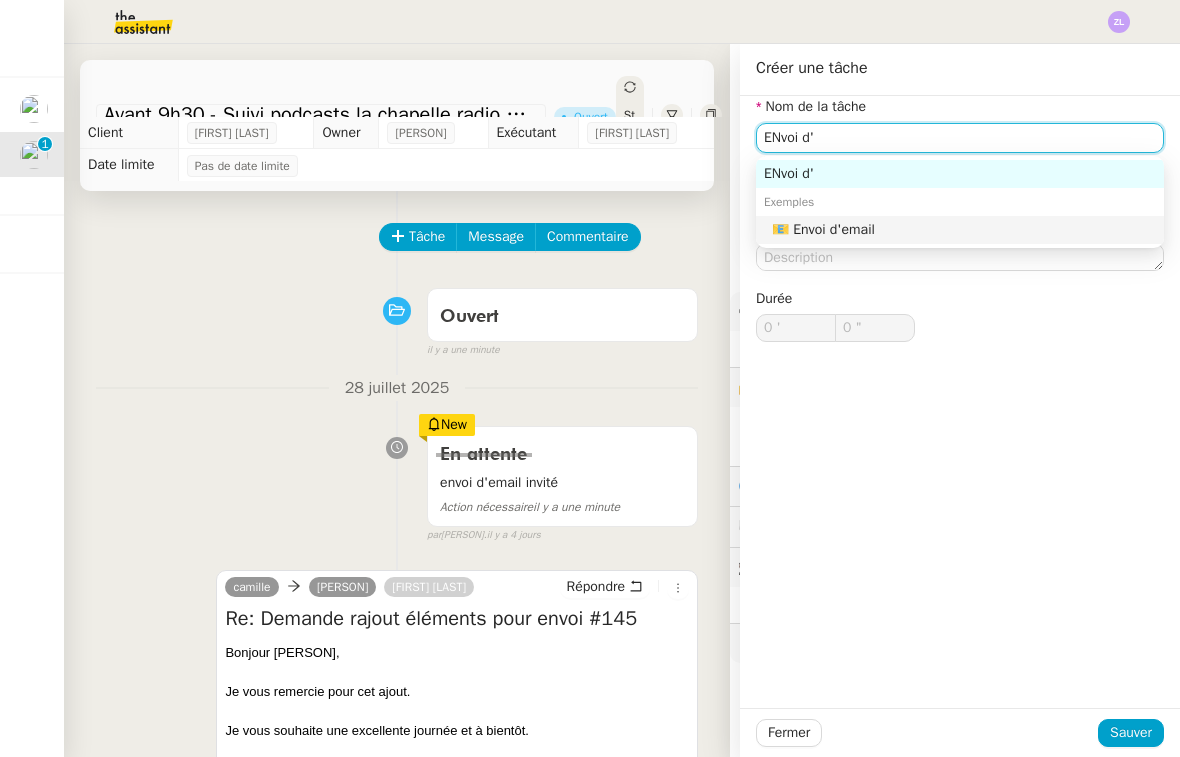 click on "📧 Envoi d'email" 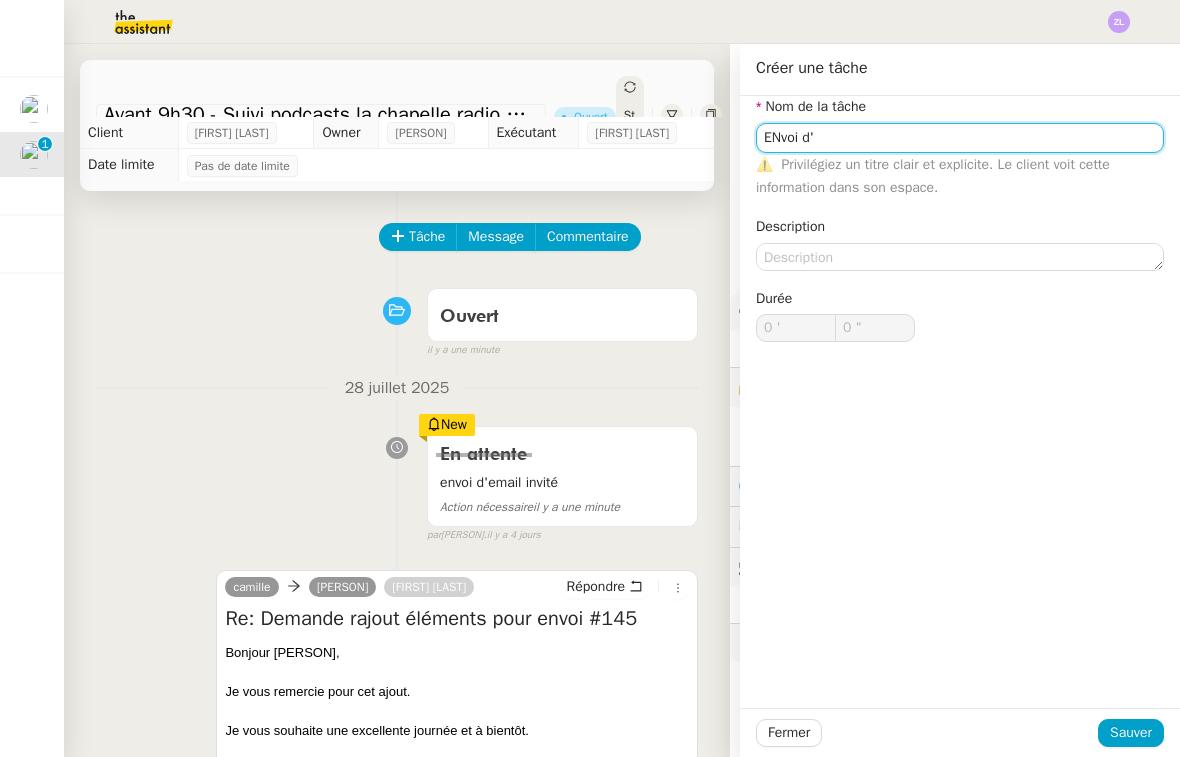 type on "Envoi d'email" 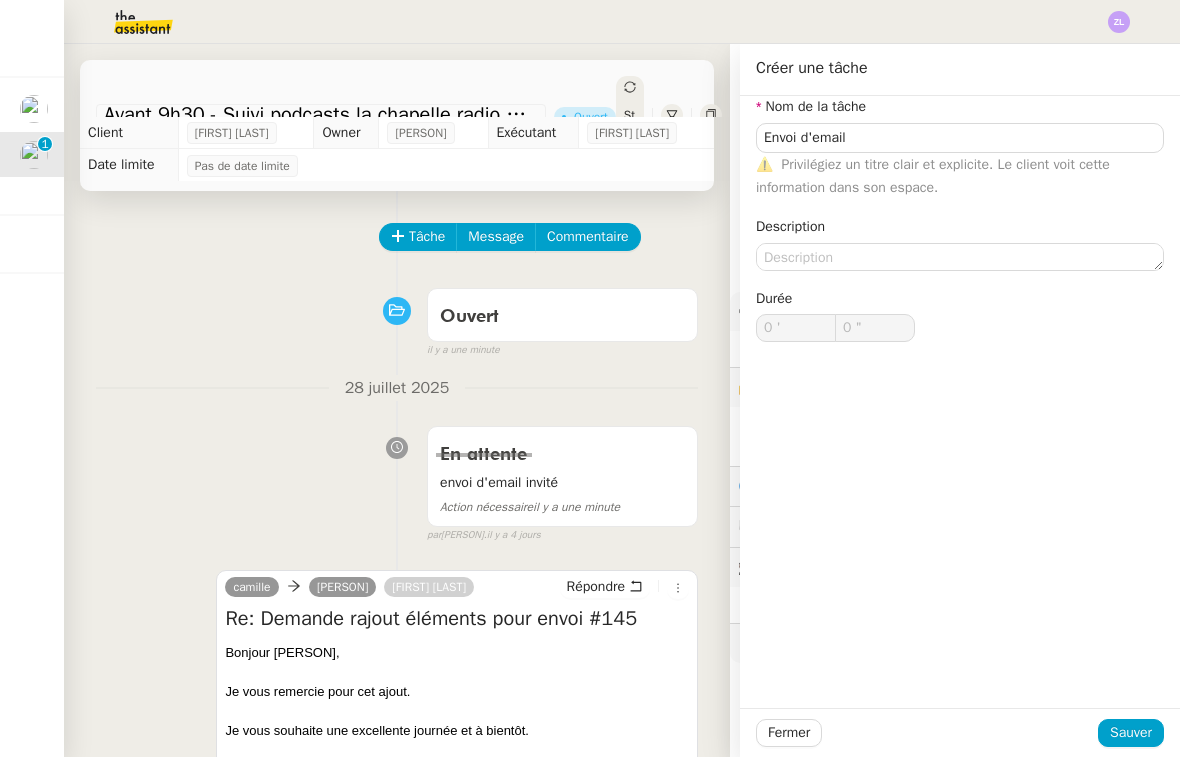 click on "Fermer Sauver" 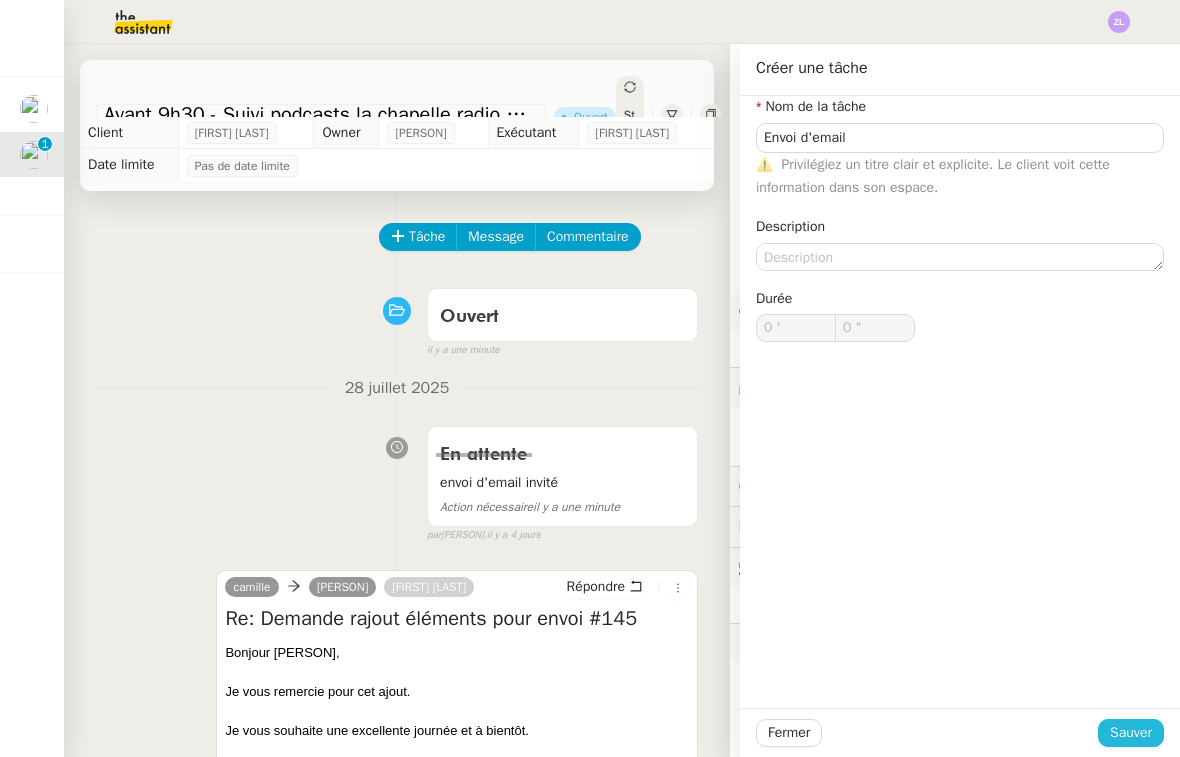click on "Sauver" 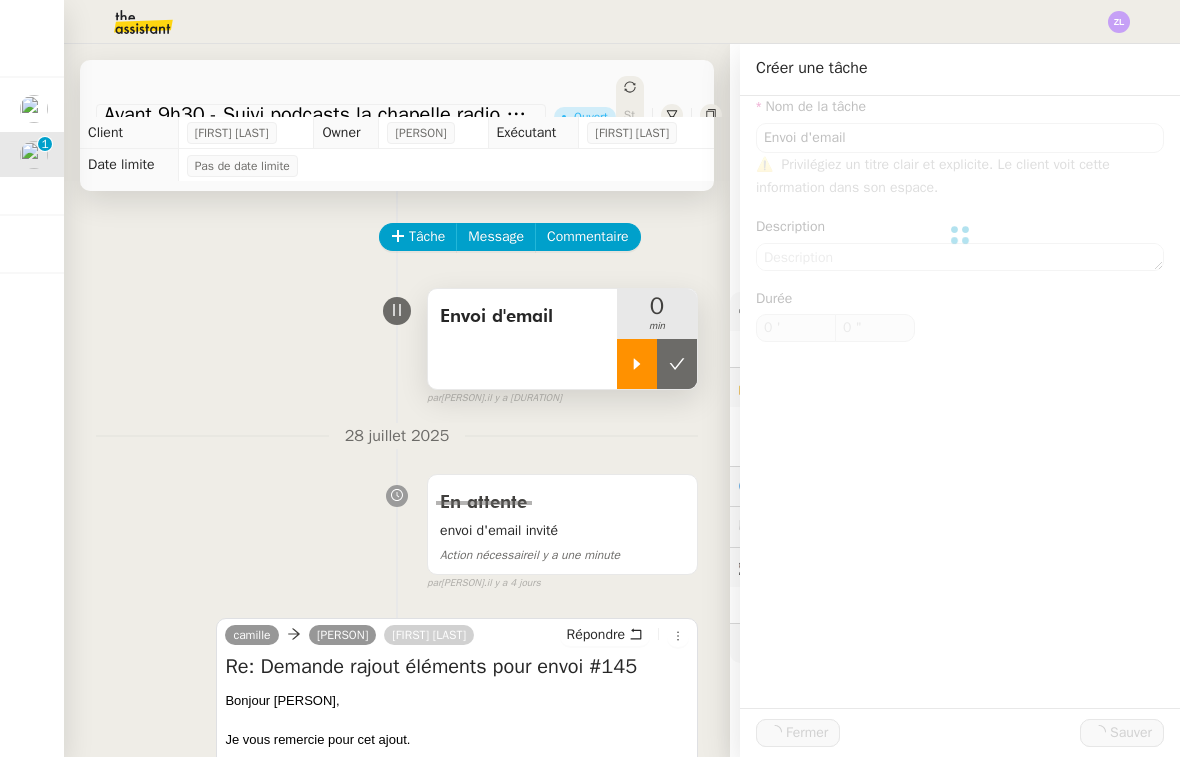 click 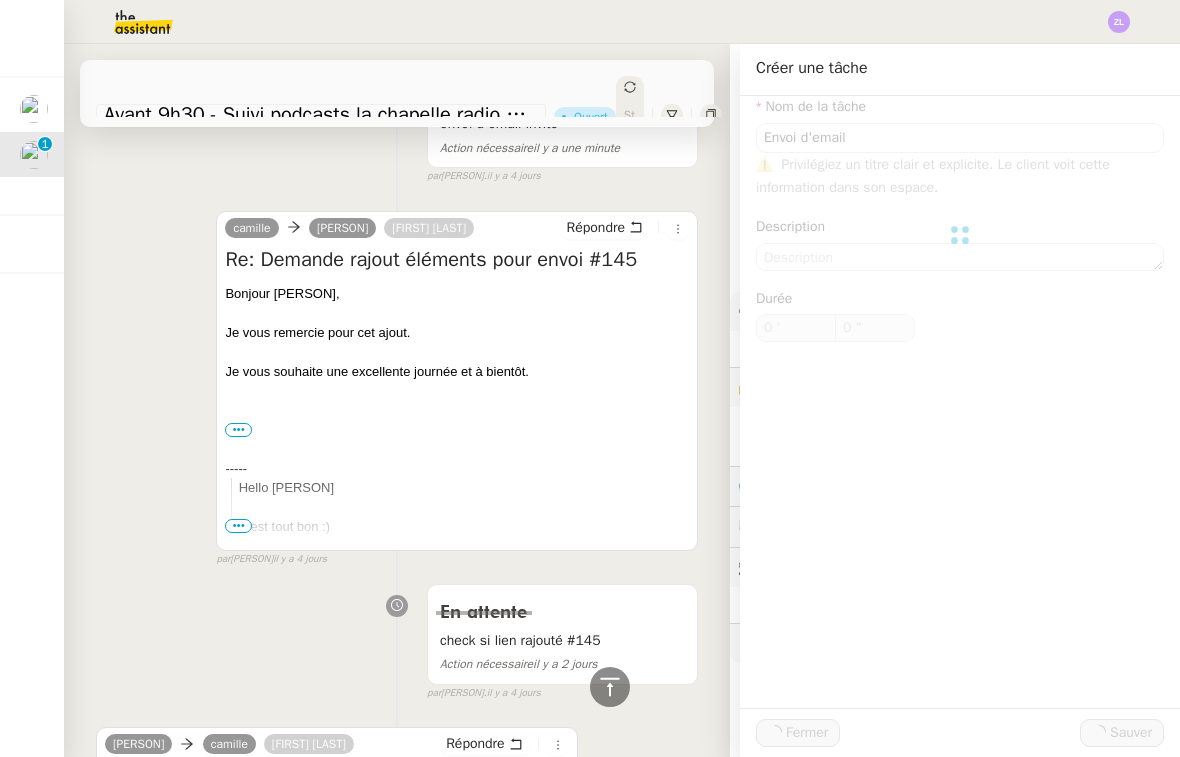 scroll, scrollTop: 475, scrollLeft: 0, axis: vertical 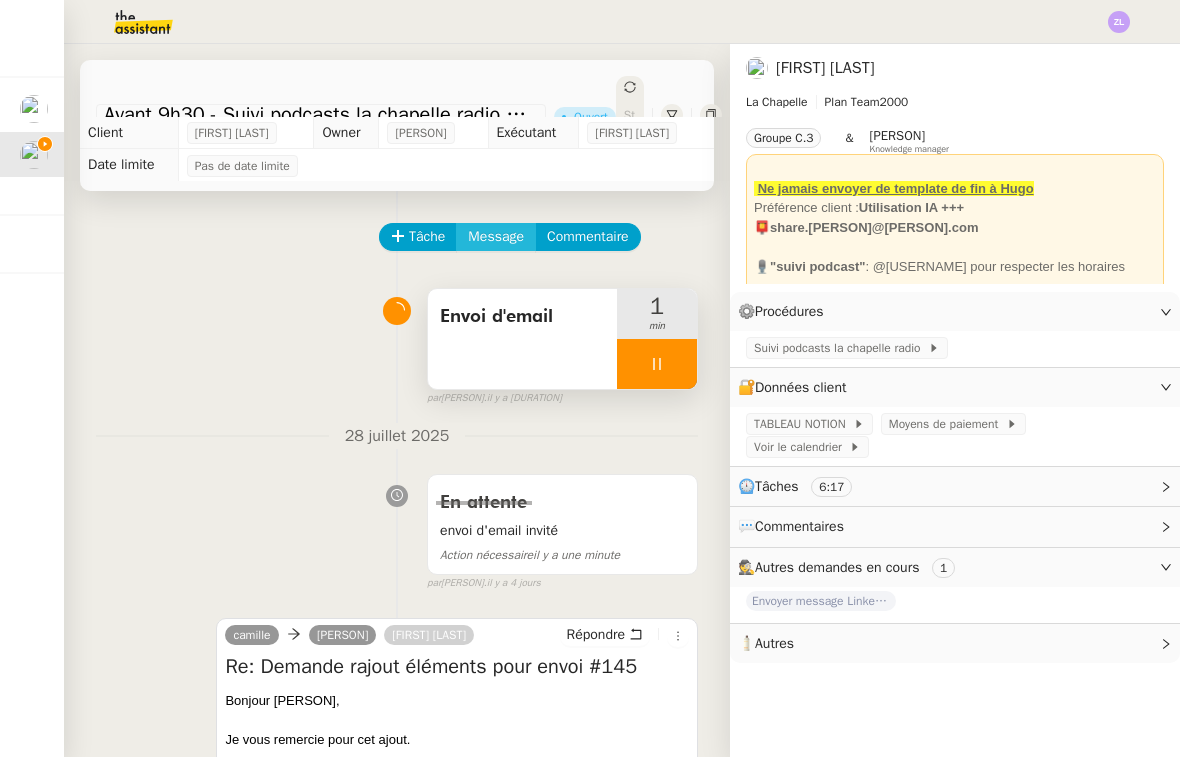 click on "Message" 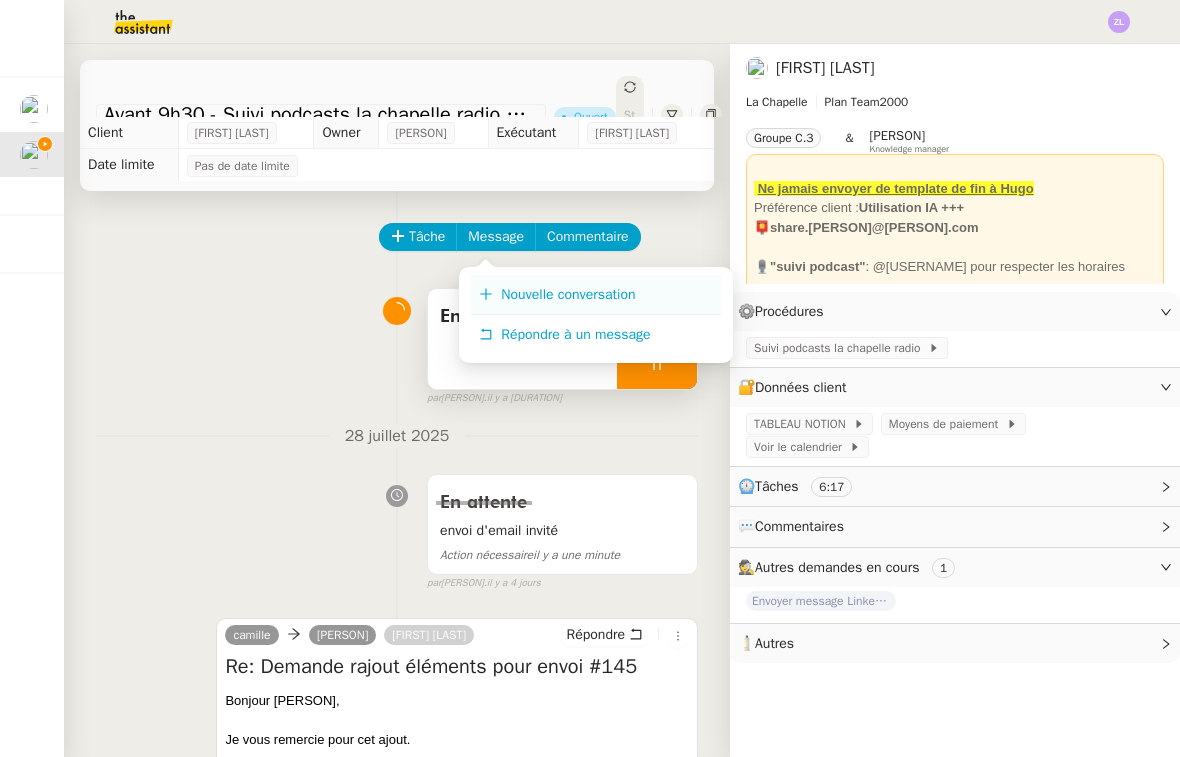 click on "Nouvelle conversation" at bounding box center (568, 294) 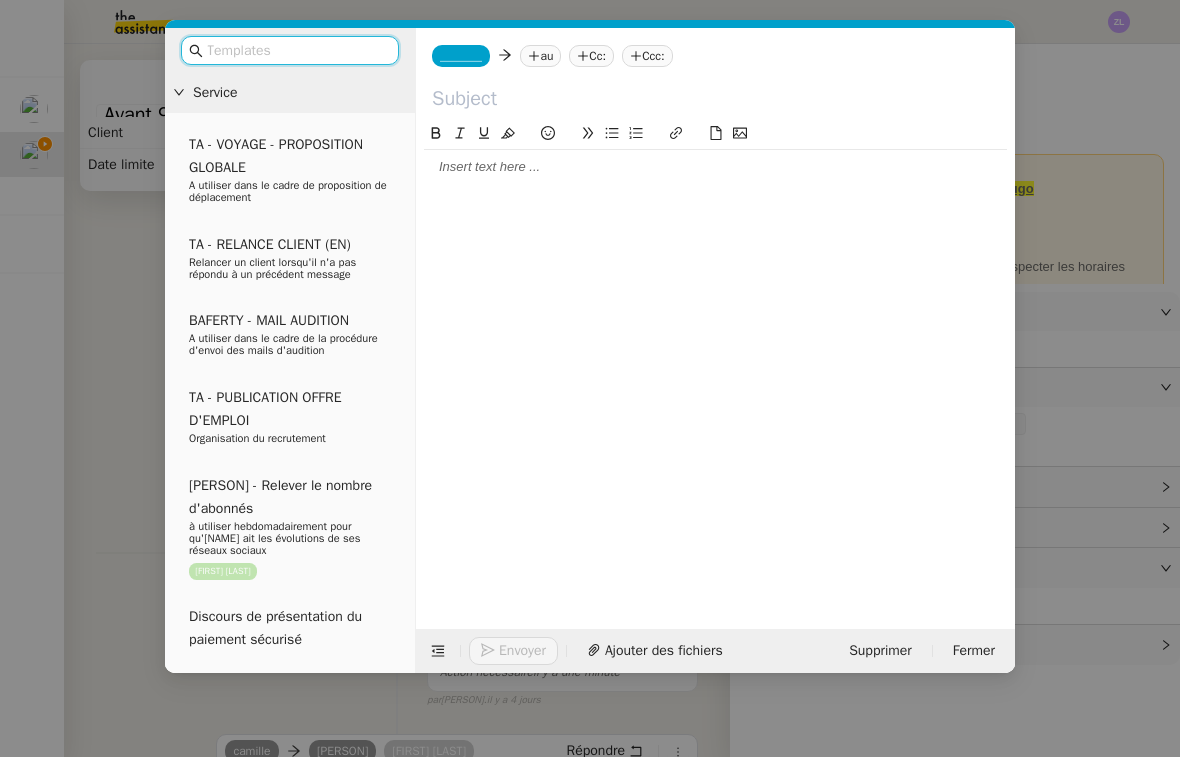 click on "Service TA - VOYAGE - PROPOSITION GLOBALE A utiliser dans le cadre de proposition de déplacement TA - RELANCE CLIENT (EN) Relancer un client lorsqu'il n'a pas répondu à un précédent message BAFERTY - MAIL AUDITION A utiliser dans le cadre de la procédure d'envoi des mails d'audition TA - PUBLICATION OFFRE D'EMPLOI Organisation du recrutement [PERSON] - Relever le nombre d'abonnés à utiliser hebdomadairement pour qu'Hugo ait les évolutions de ses réseaux sociaux [PERSON] Discours de présentation du paiement sécurisé TA - VOYAGES - PROPOSITION ITINERAIRE Soumettre les résultats d'une recherche TA - CONFIRMATION PAIEMENT (EN) Confirmer avec le client de modèle de transaction - Attention Plan Pro nécessaire. TA - COURRIER EXPEDIE (recommandé) A utiliser dans le cadre de l'envoi d'un courrier recommandé TA - PARTAGE DE CALENDRIER (EN) A utiliser pour demander au client de partager son calendrier afin de faciliter l'accès et la gestion" at bounding box center [590, 378] 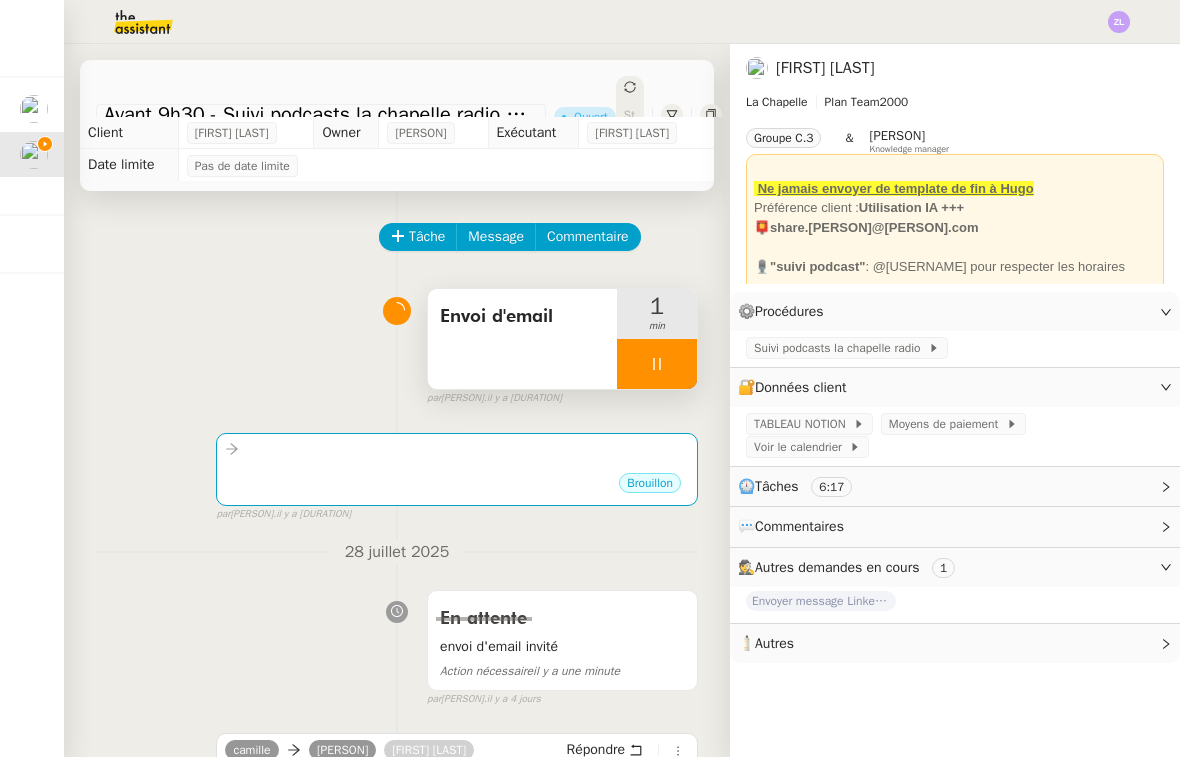 click on "🧴  Autres" 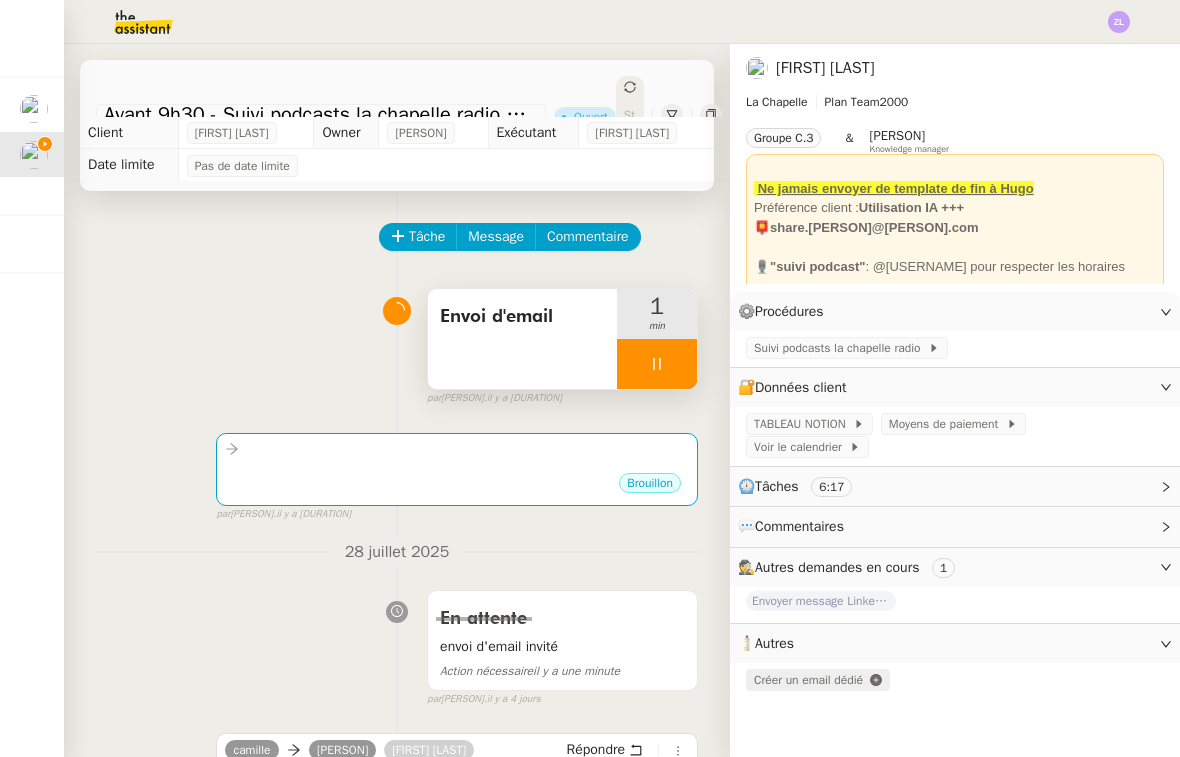 scroll, scrollTop: 0, scrollLeft: 0, axis: both 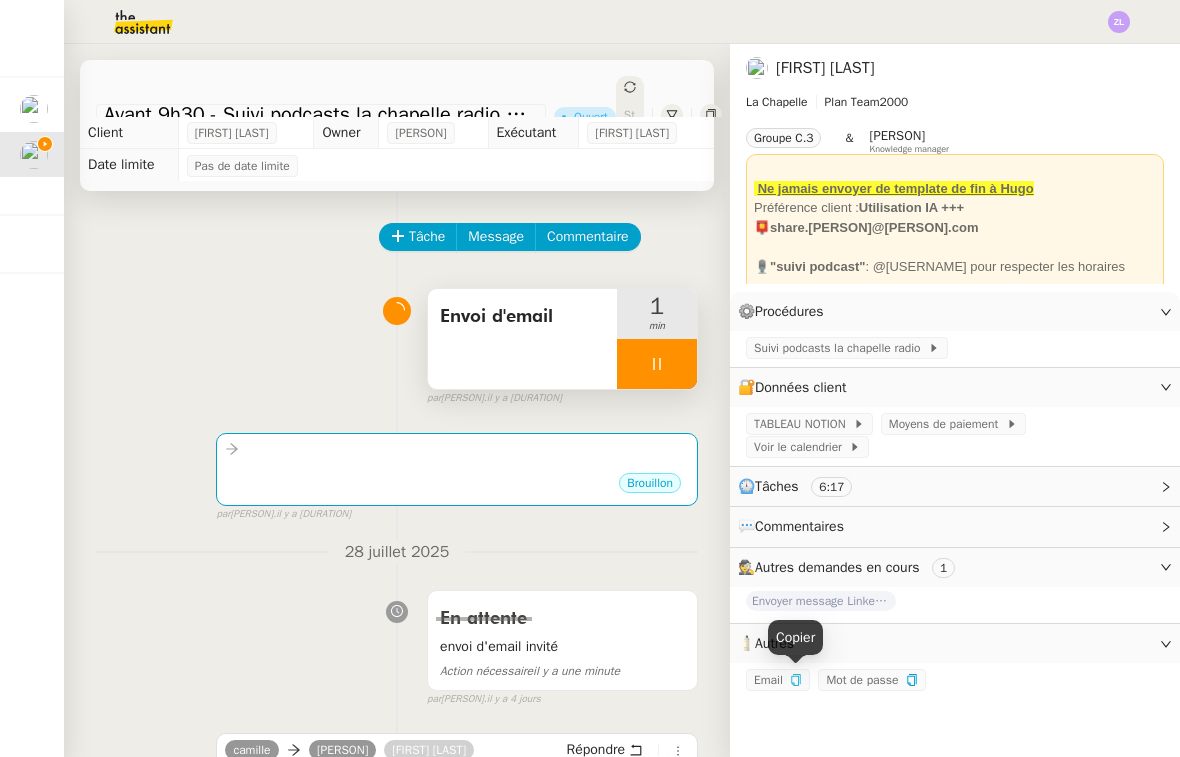 click 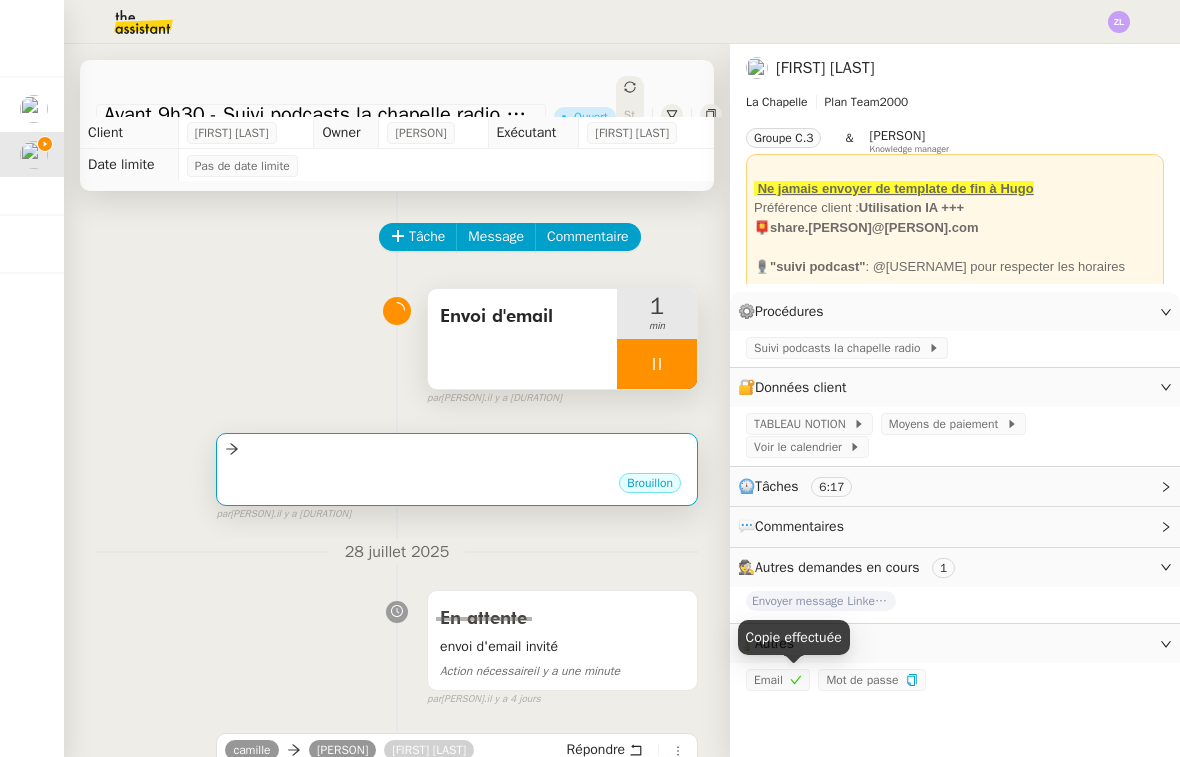 click on "Brouillon" at bounding box center [457, 486] 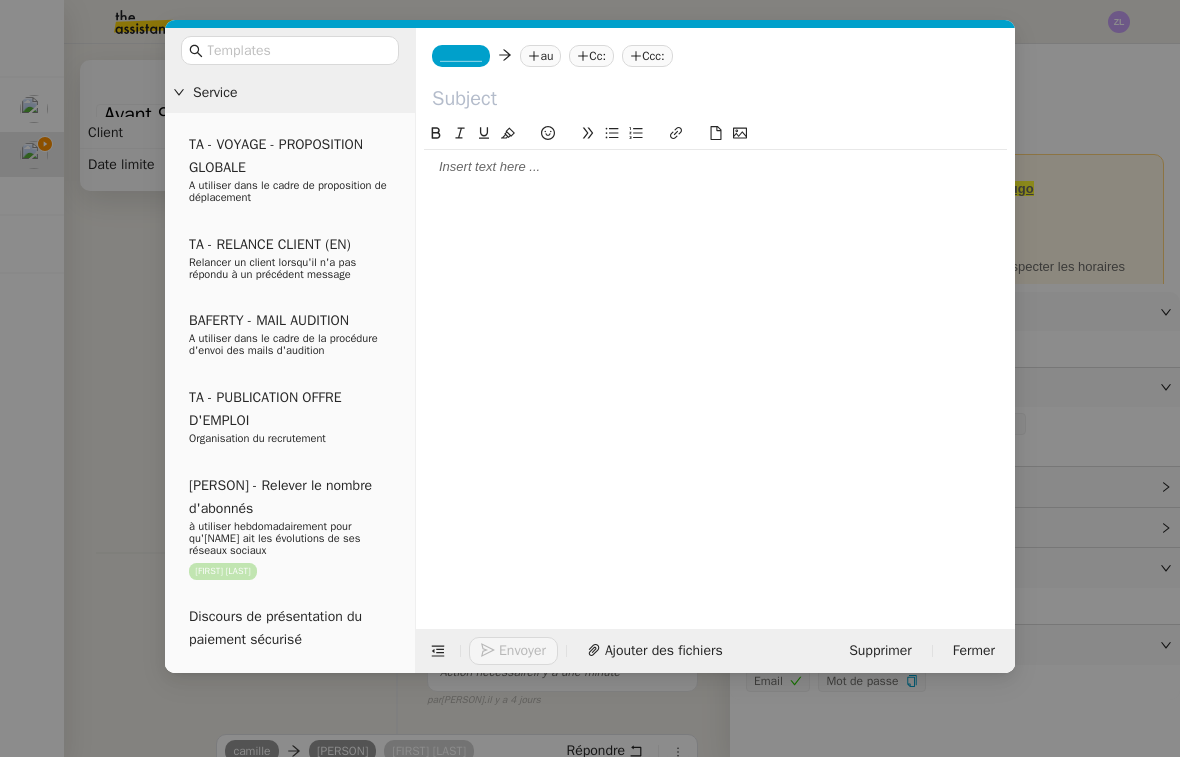 click on "_______" 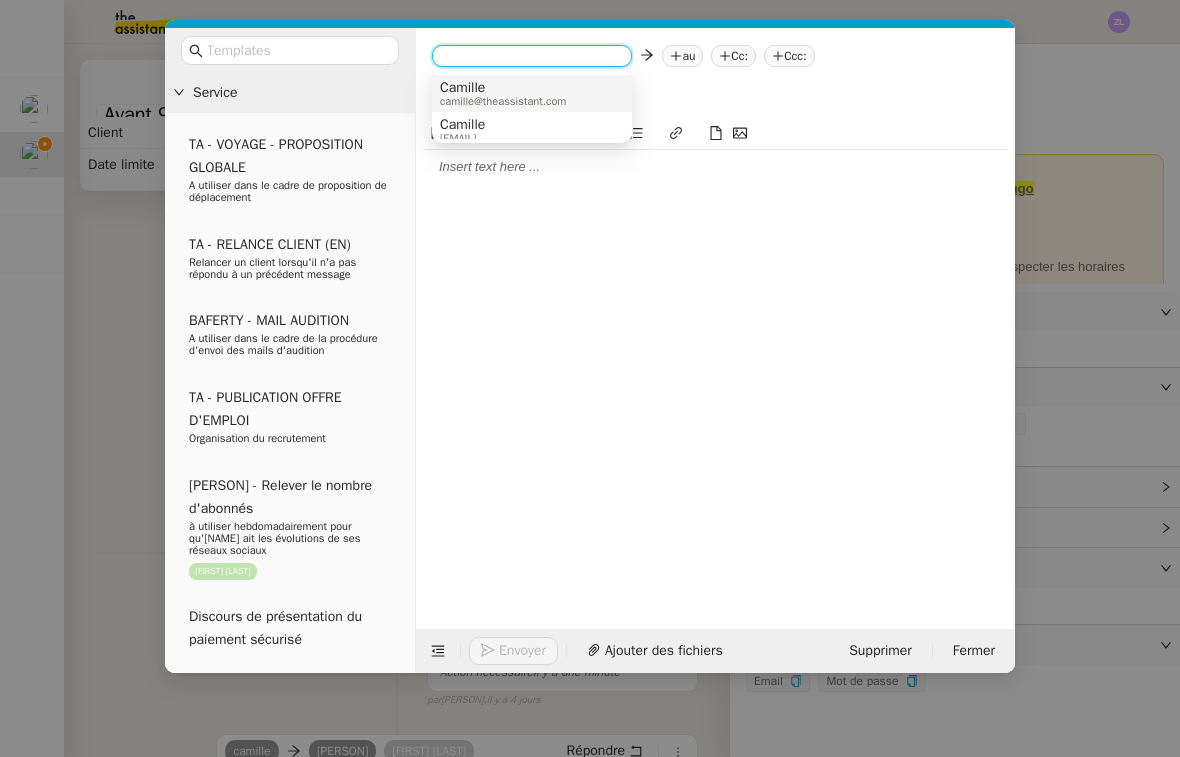 click on "camille@theassistant.com" at bounding box center [503, 101] 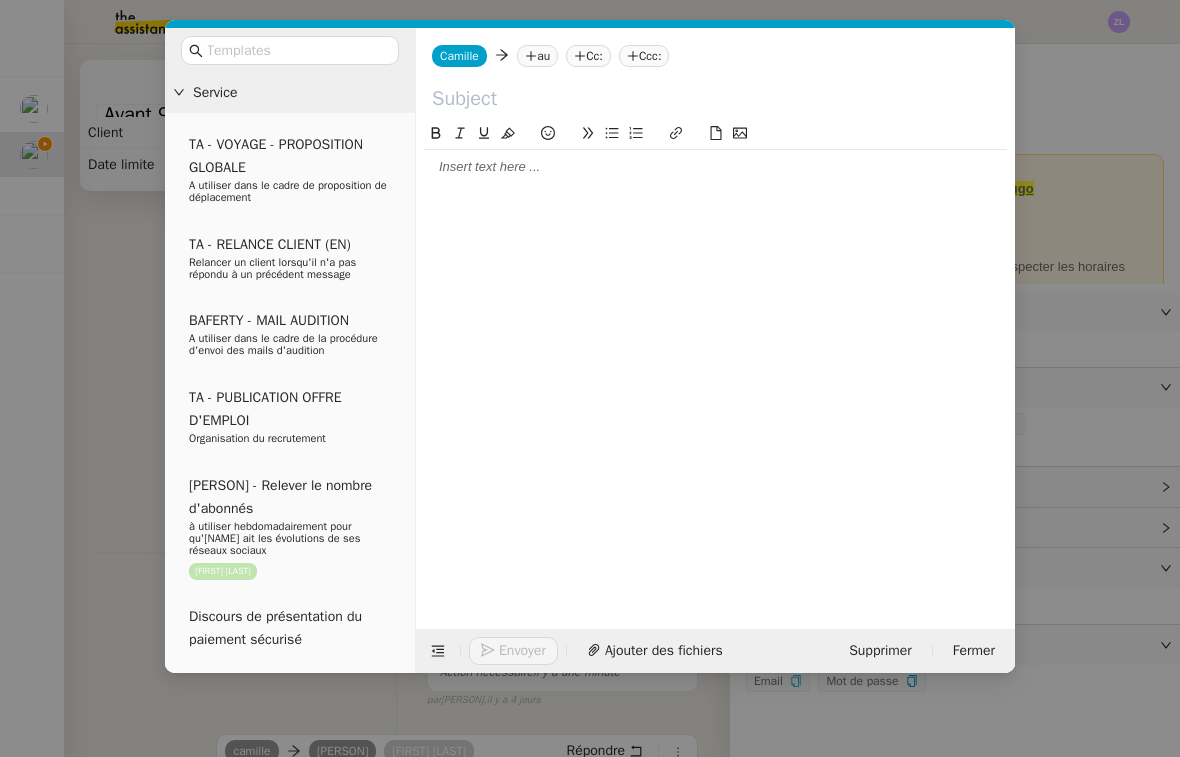 click 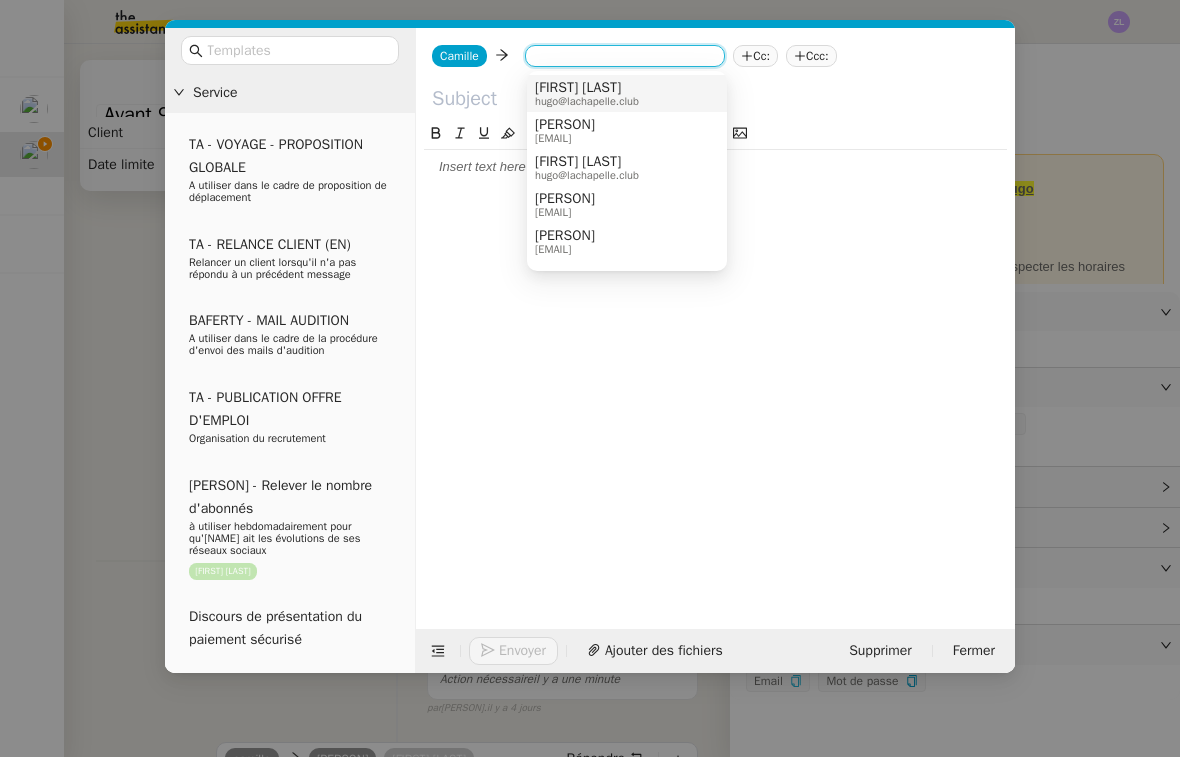 click on "Camille" 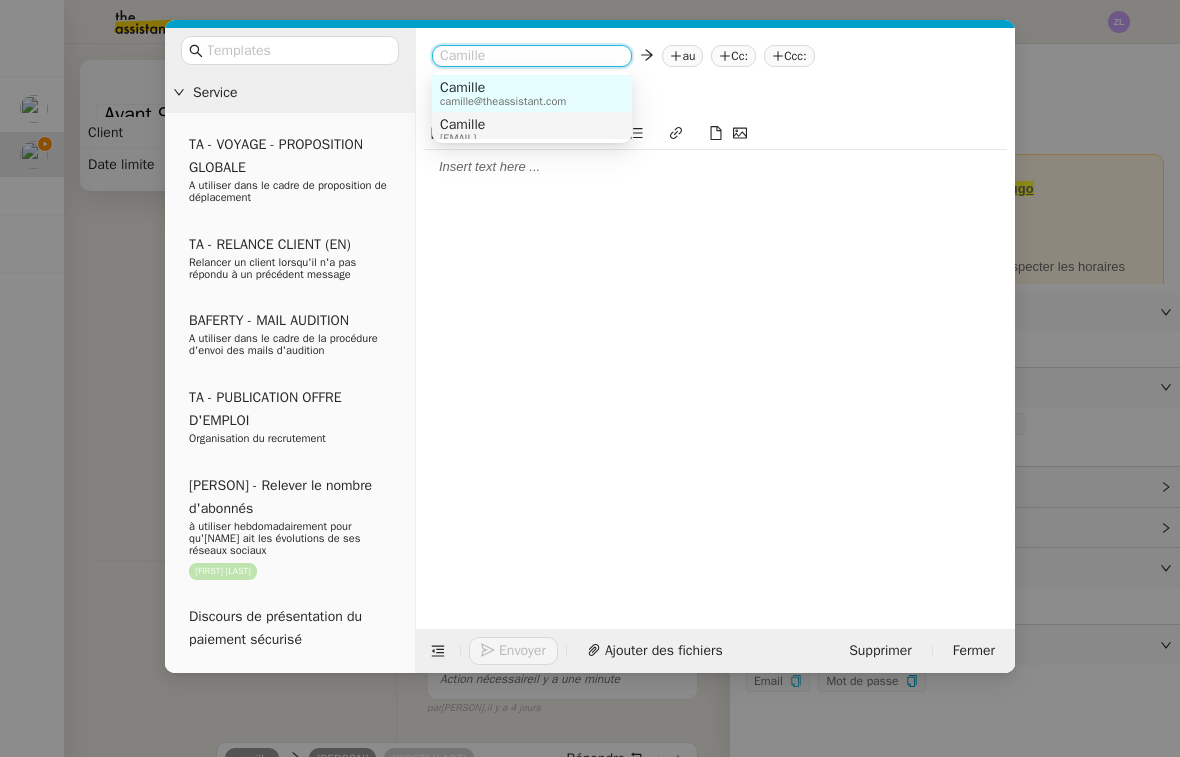 click on "Camille" at bounding box center [462, 125] 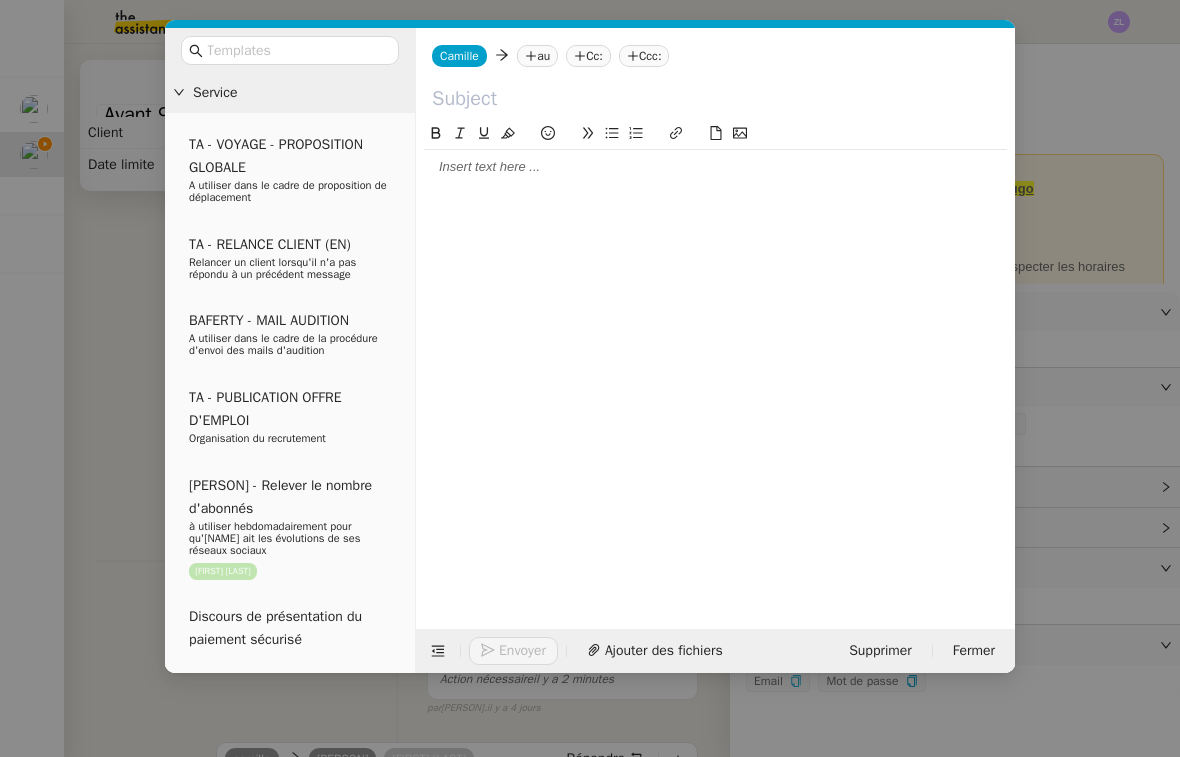 click on "au" 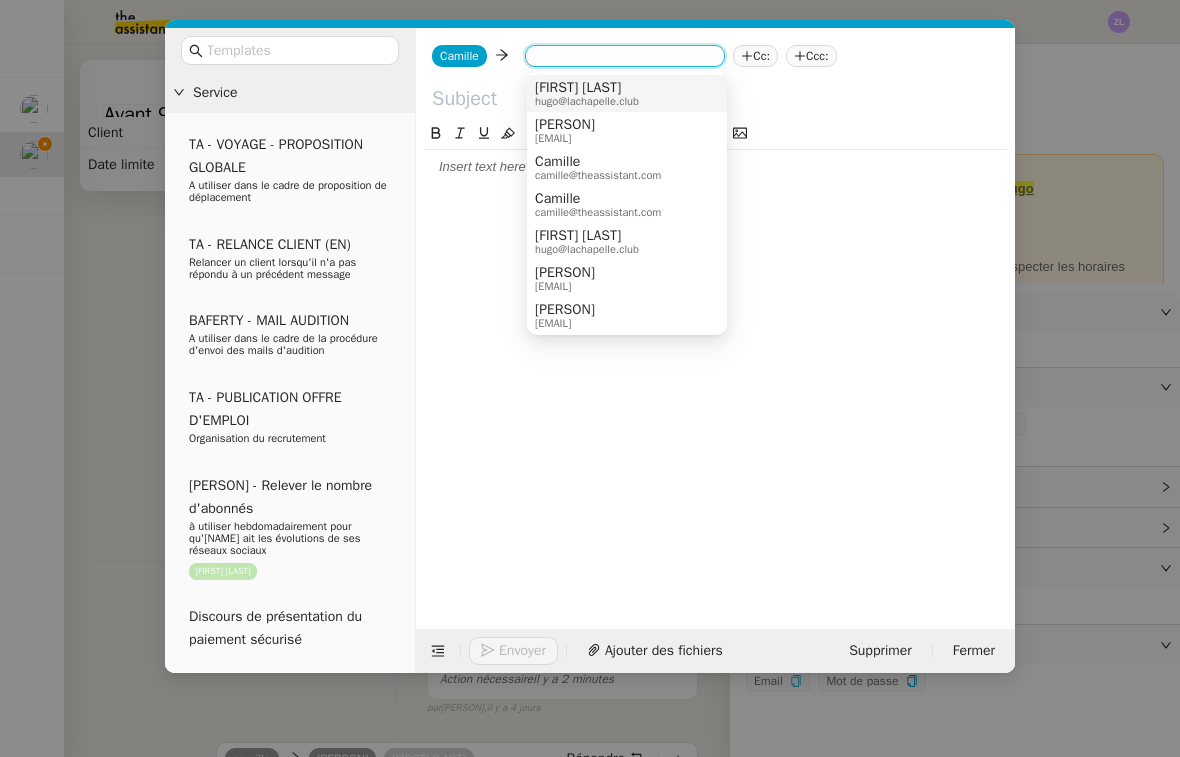 paste on "[PERSON]" 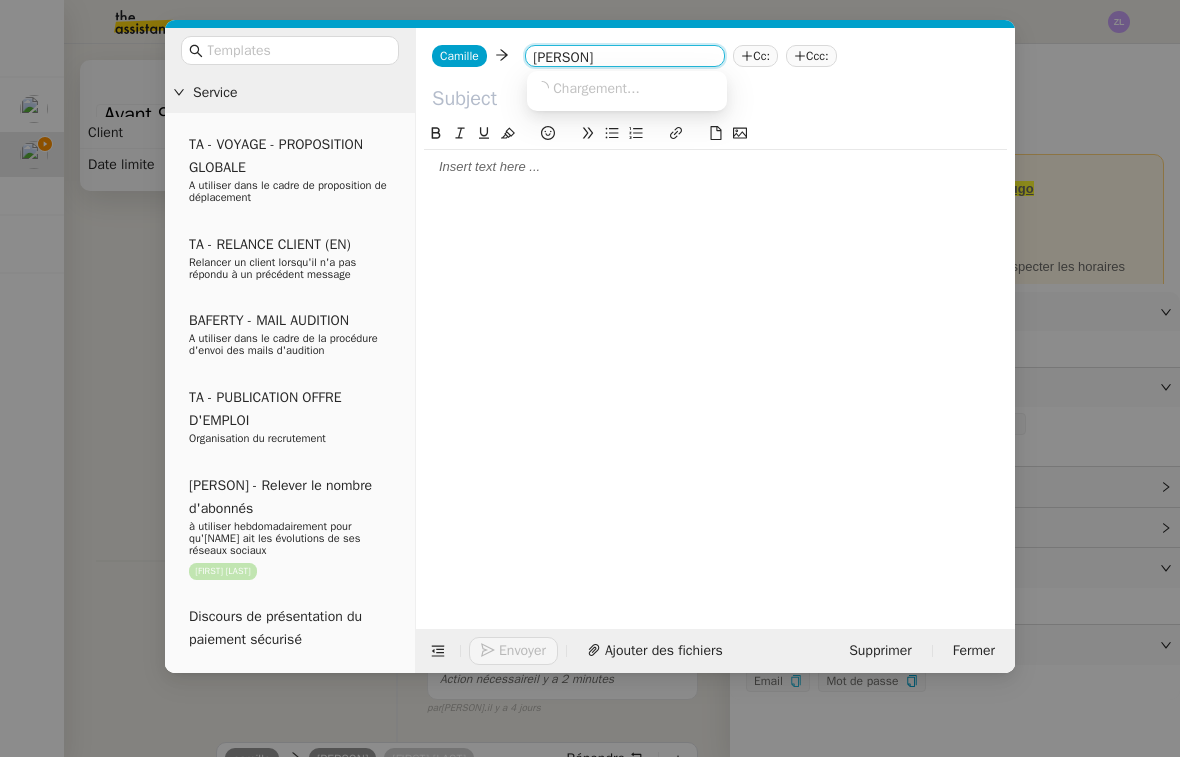 type on "[PERSON]" 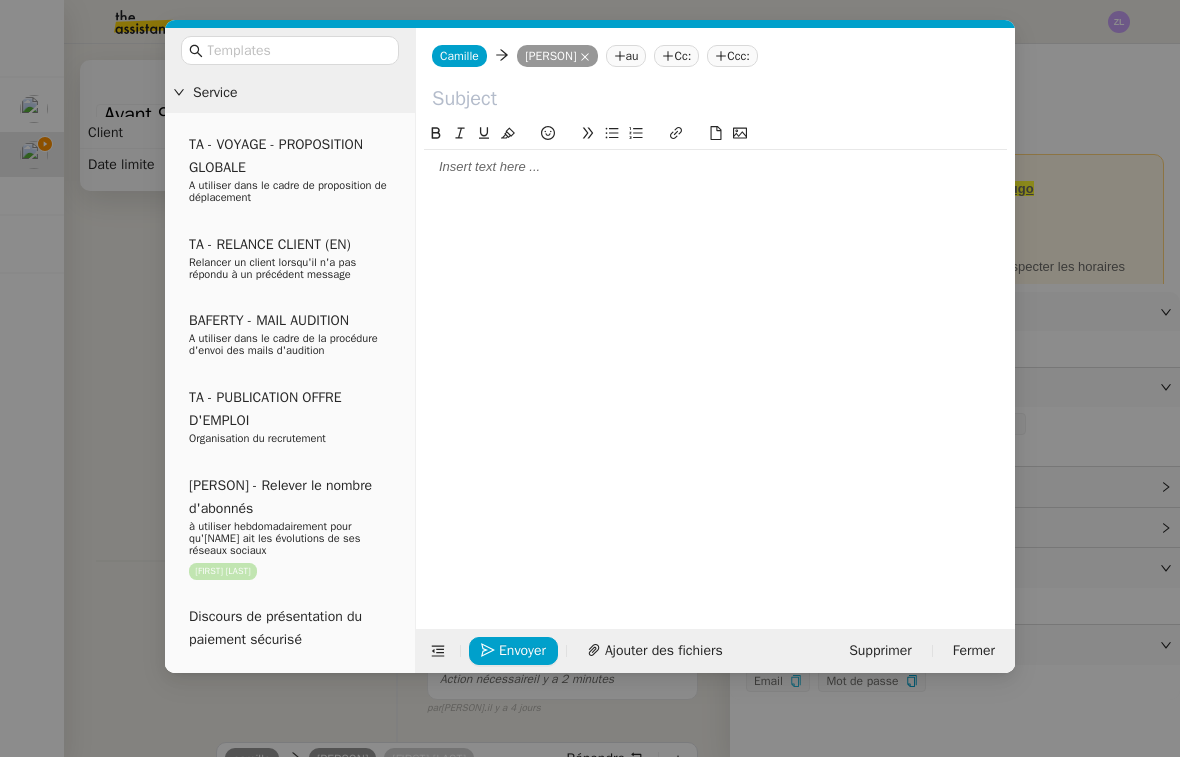 click on "Cc:" 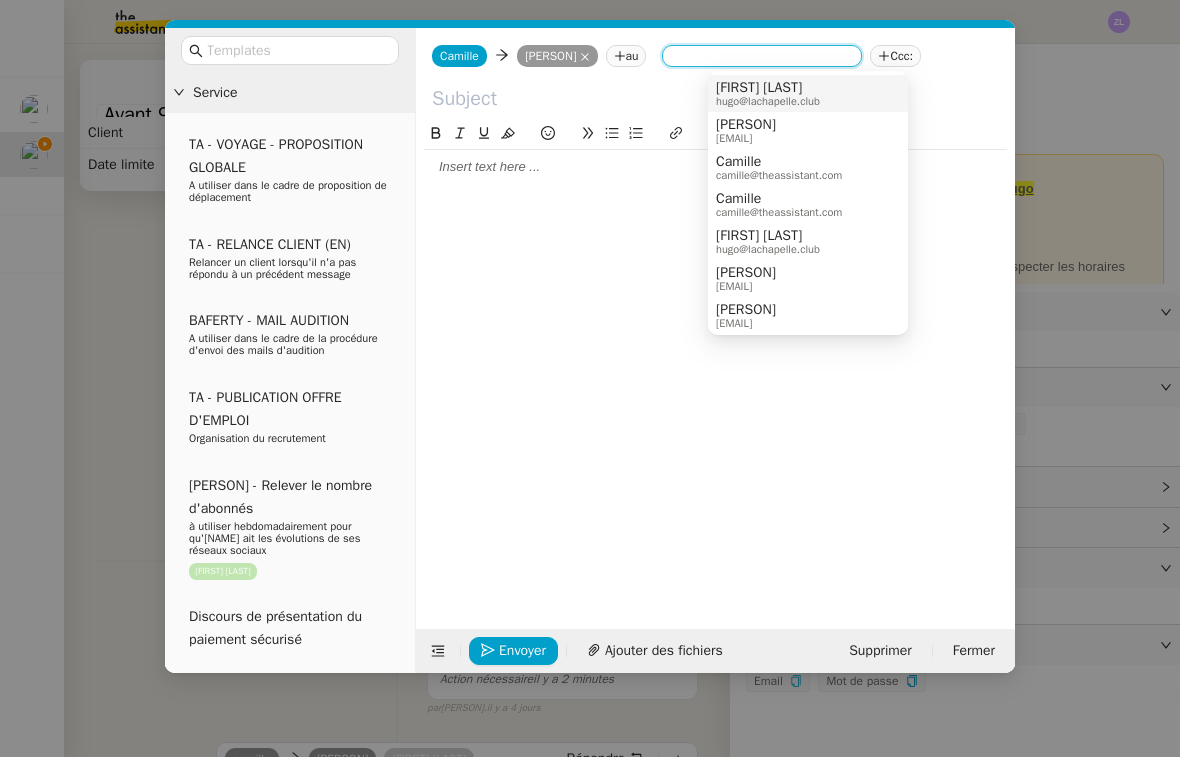click on "hugo@lachapelle.club" at bounding box center [768, 101] 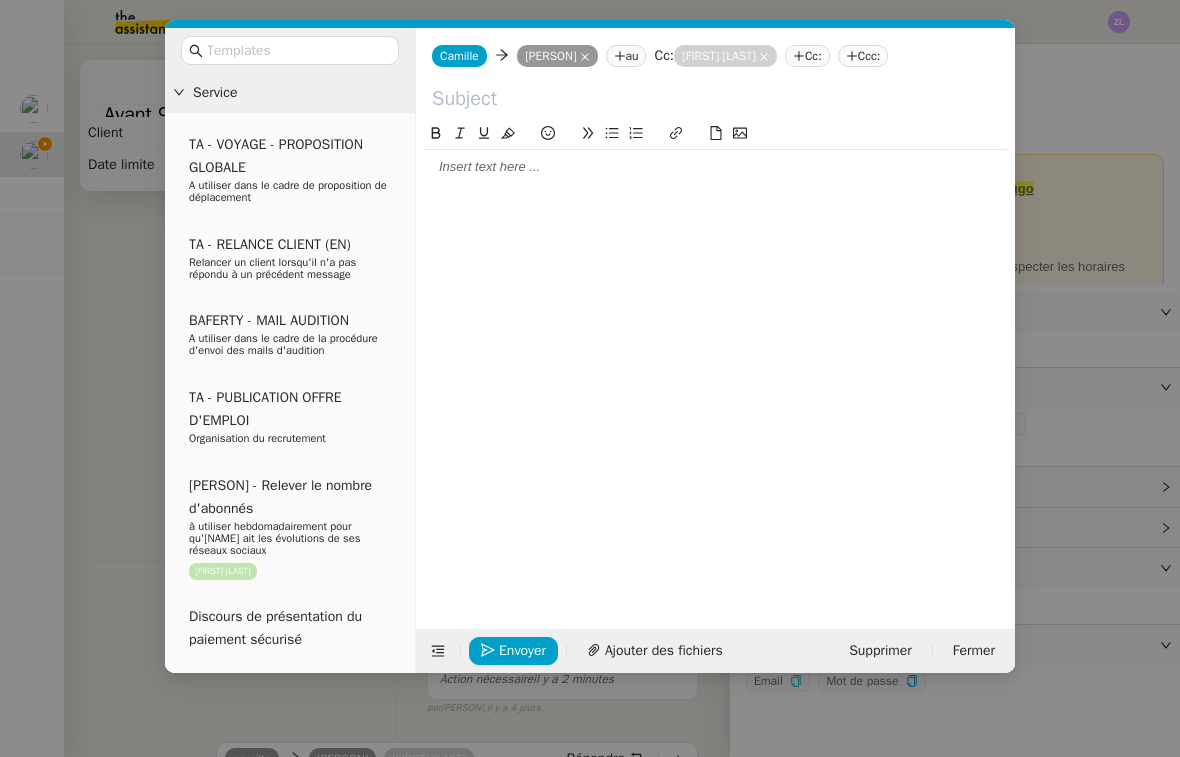 click on "Cc:" 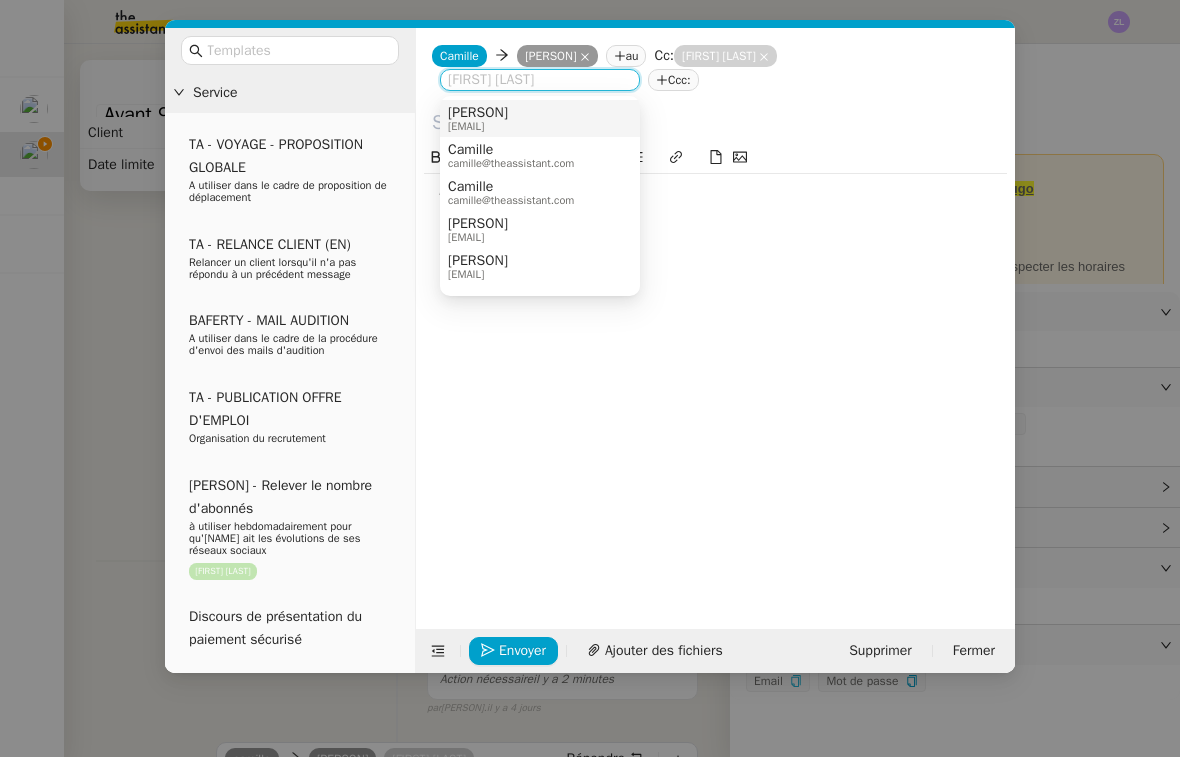 click on "[EMAIL]" at bounding box center (478, 126) 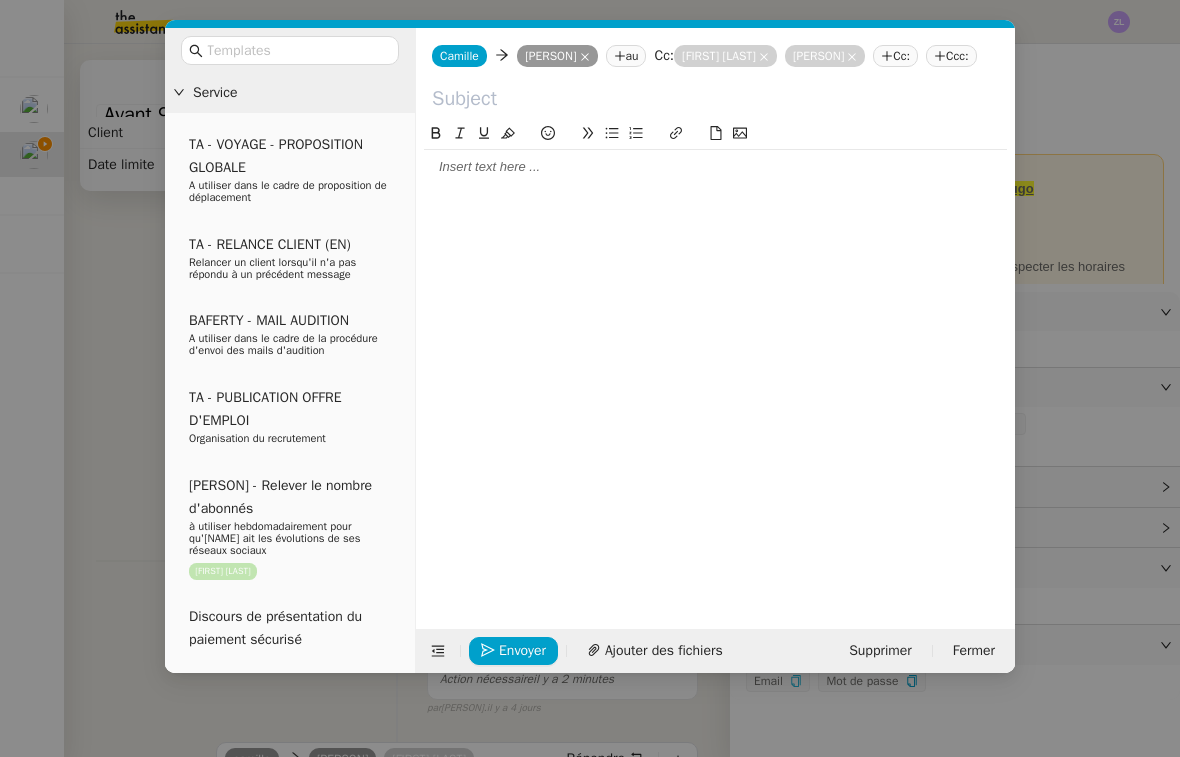 click at bounding box center [290, 50] 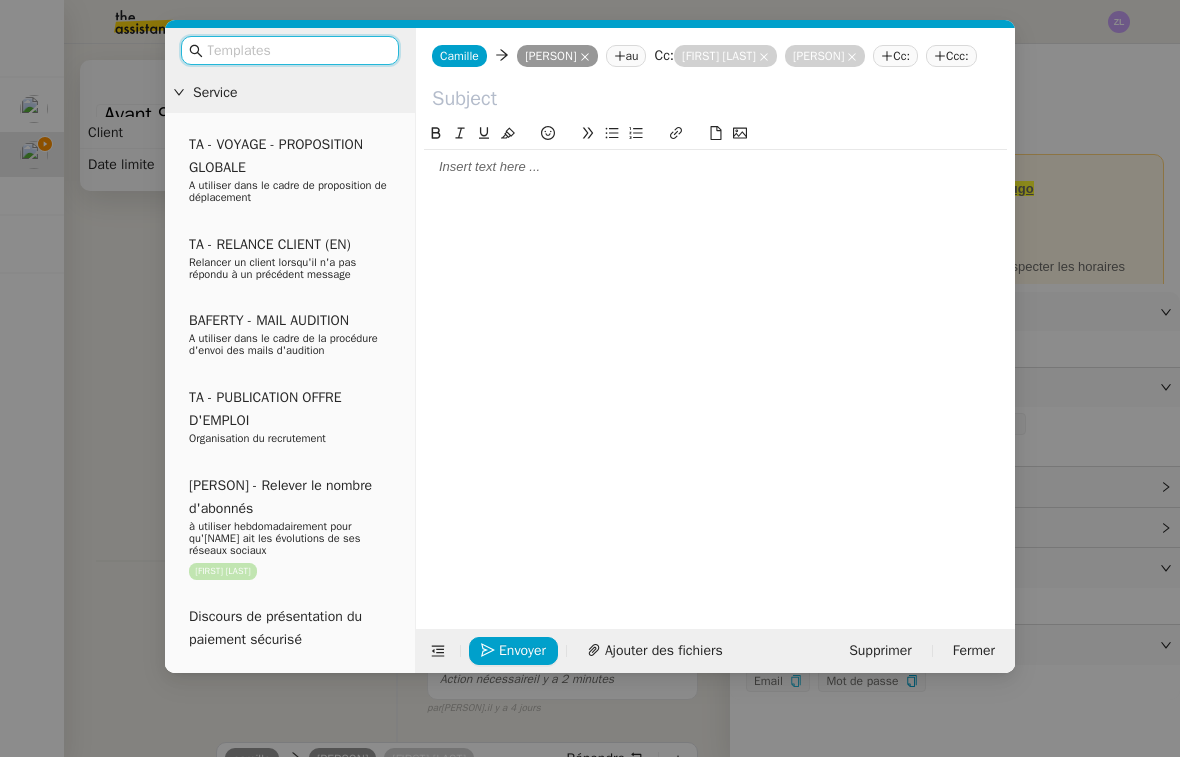 click at bounding box center [297, 50] 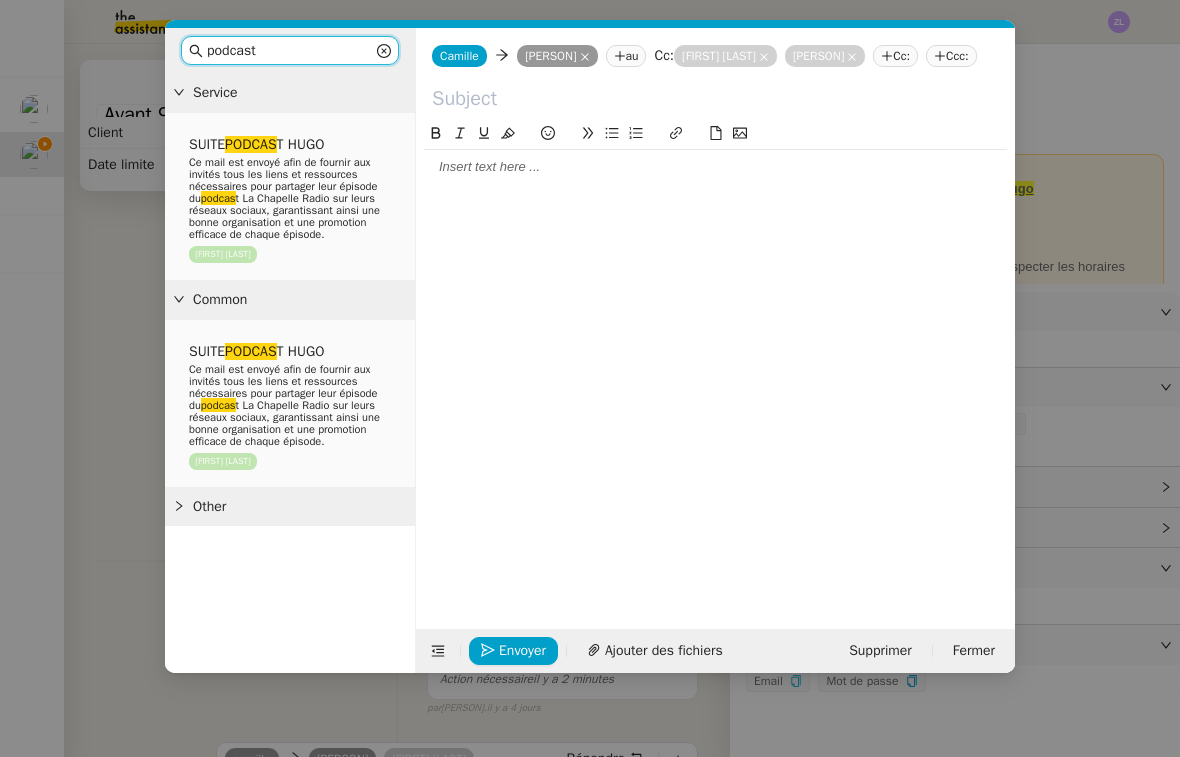 type on "podcast" 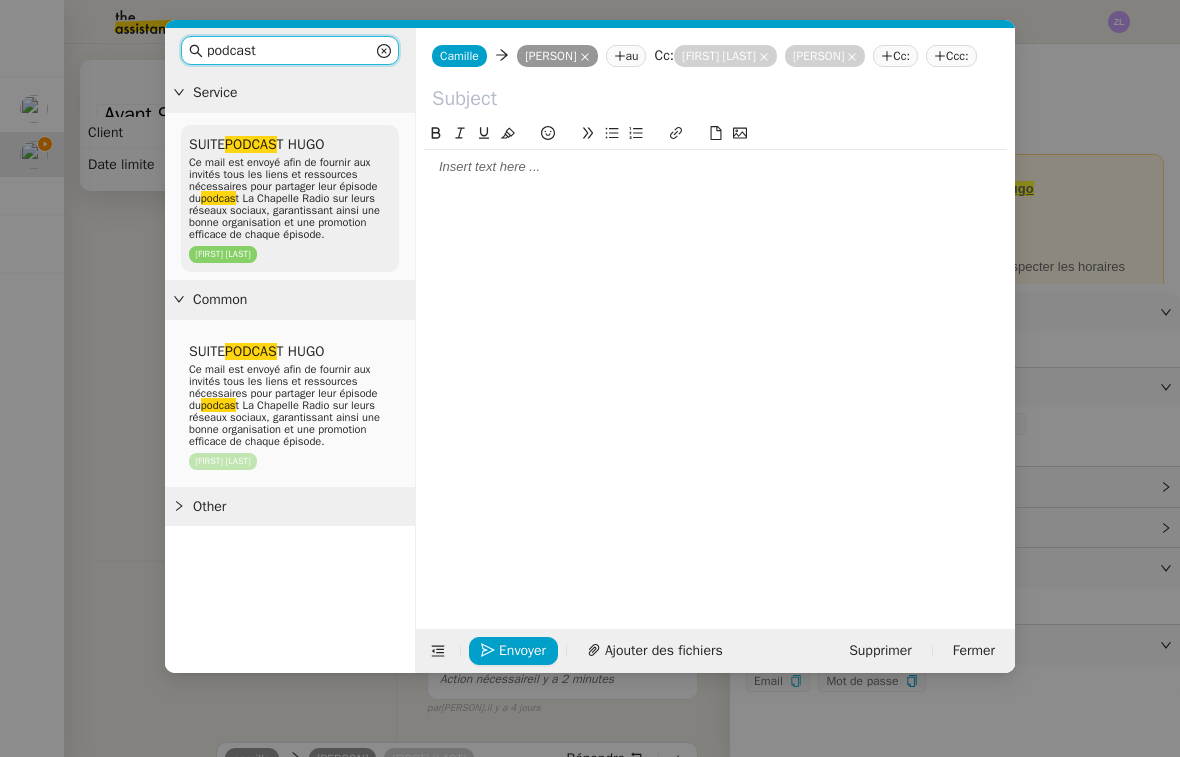drag, startPoint x: 226, startPoint y: 85, endPoint x: 250, endPoint y: 171, distance: 89.28606 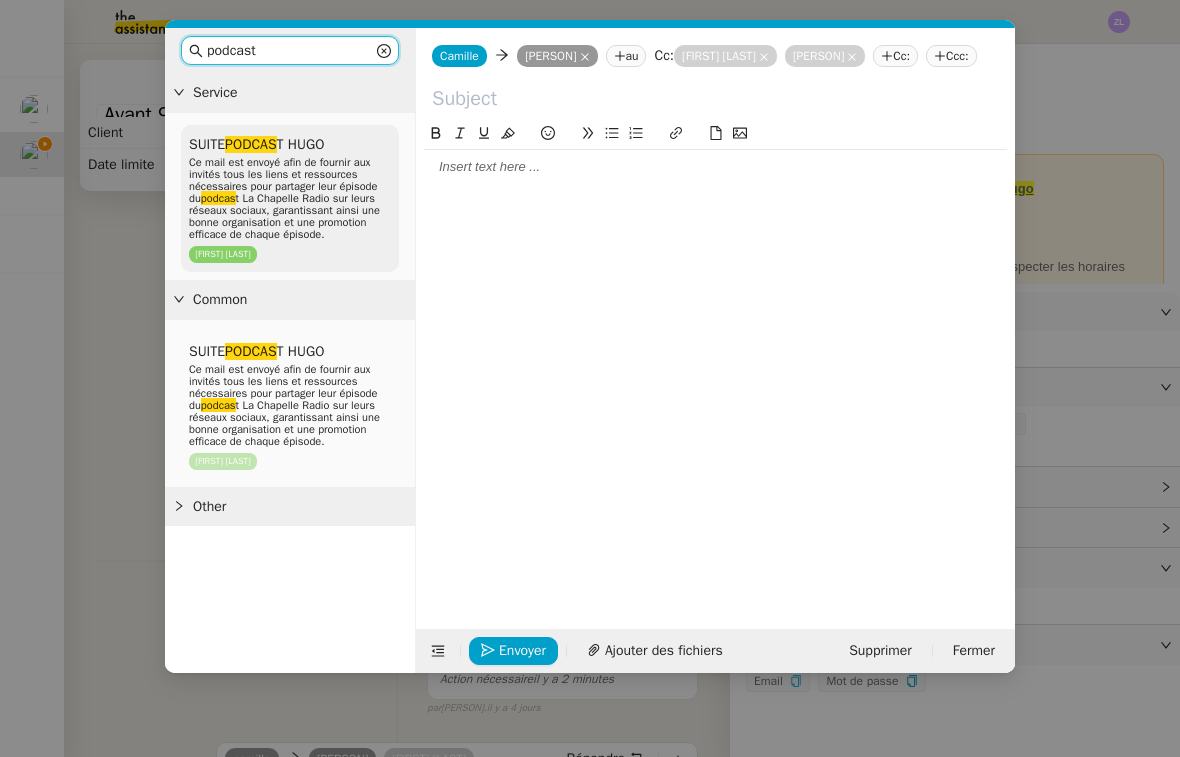 click on "Ce mail est envoyé afin de fournir aux invités tous les liens et ressources nécessaires pour partager leur épisode du  podcas t La Chapelle Radio sur leurs réseaux sociaux, garantissant ainsi une bonne organisation et une promotion efficace de chaque épisode." at bounding box center [284, 198] 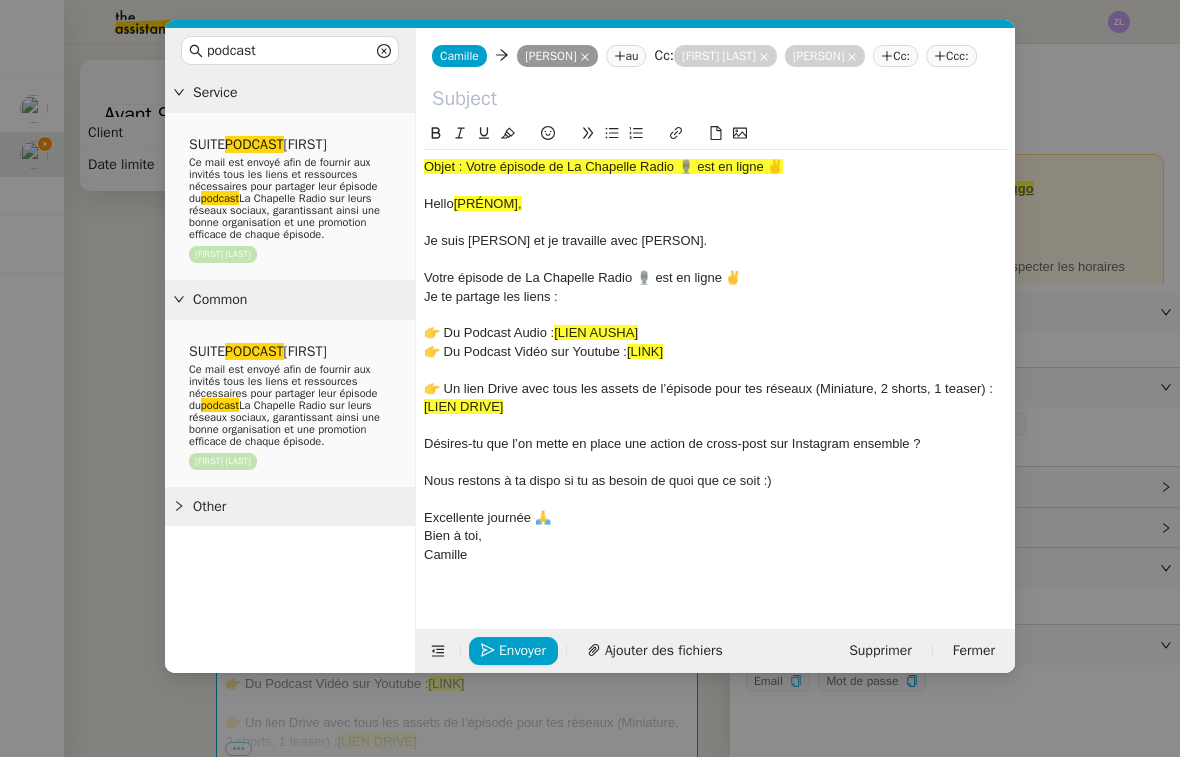 click on "Objet : Votre épisode de La Chapelle Radio 🎙️ est en ligne ✌️" 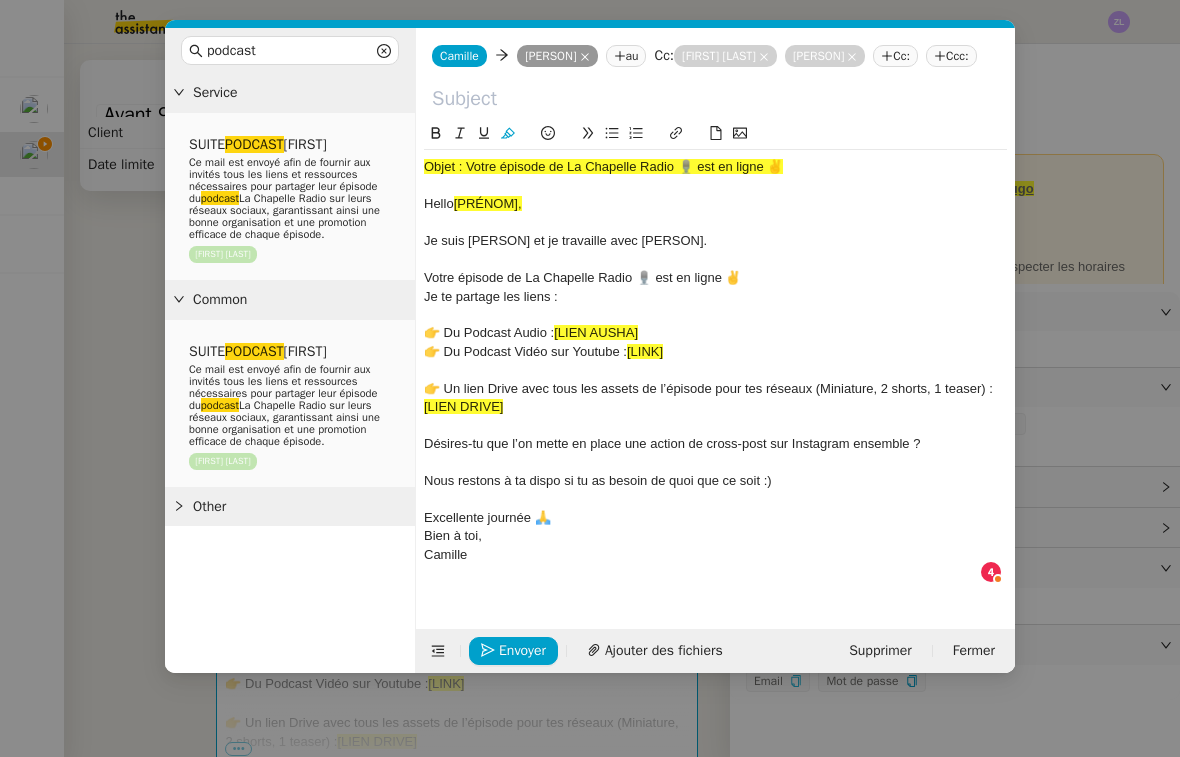 drag, startPoint x: 467, startPoint y: 190, endPoint x: 811, endPoint y: 193, distance: 344.0131 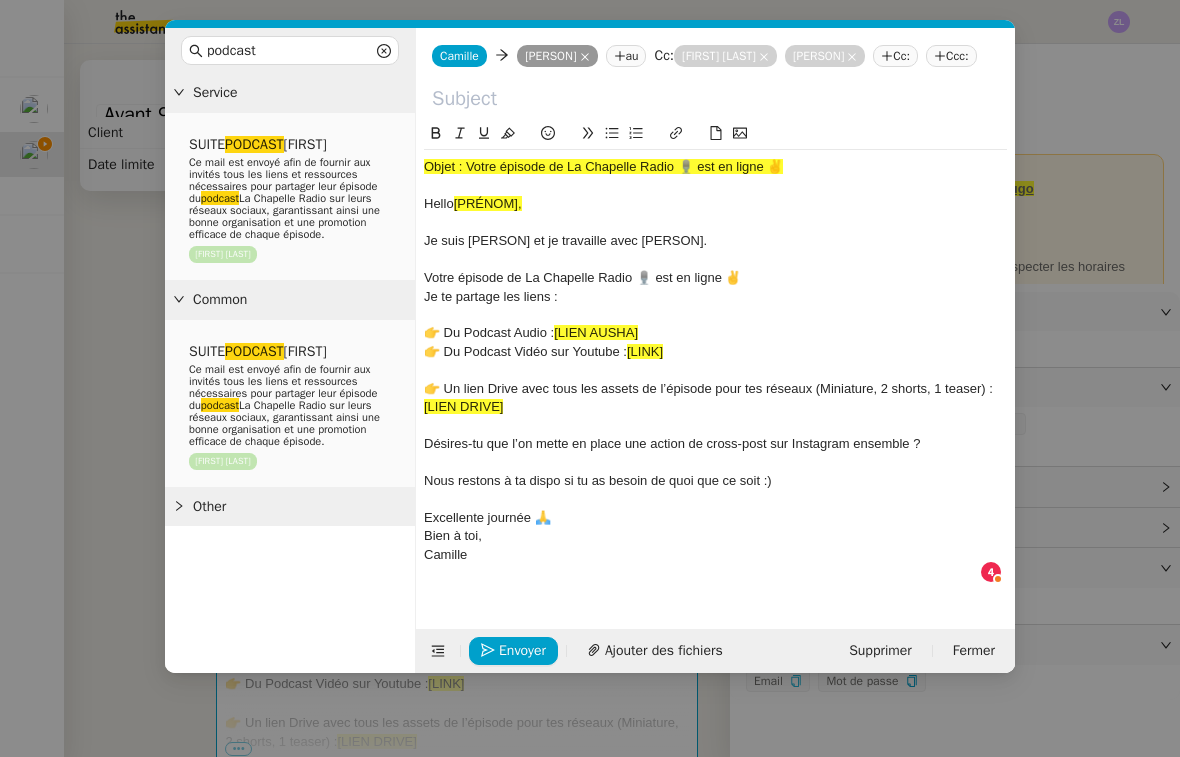 paste on "Votre épisode de La Chapelle Radio 🎙️ est en ligne ✌️" 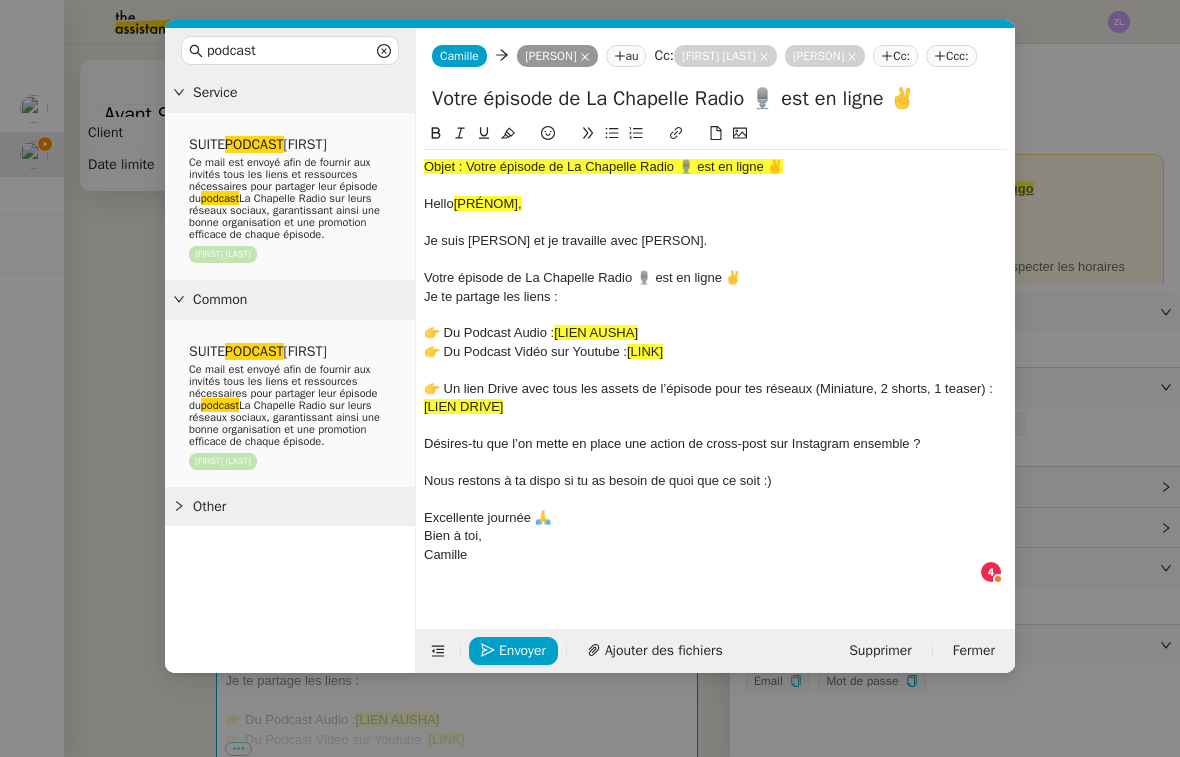 type on "Votre épisode de La Chapelle Radio 🎙️ est en ligne ✌️" 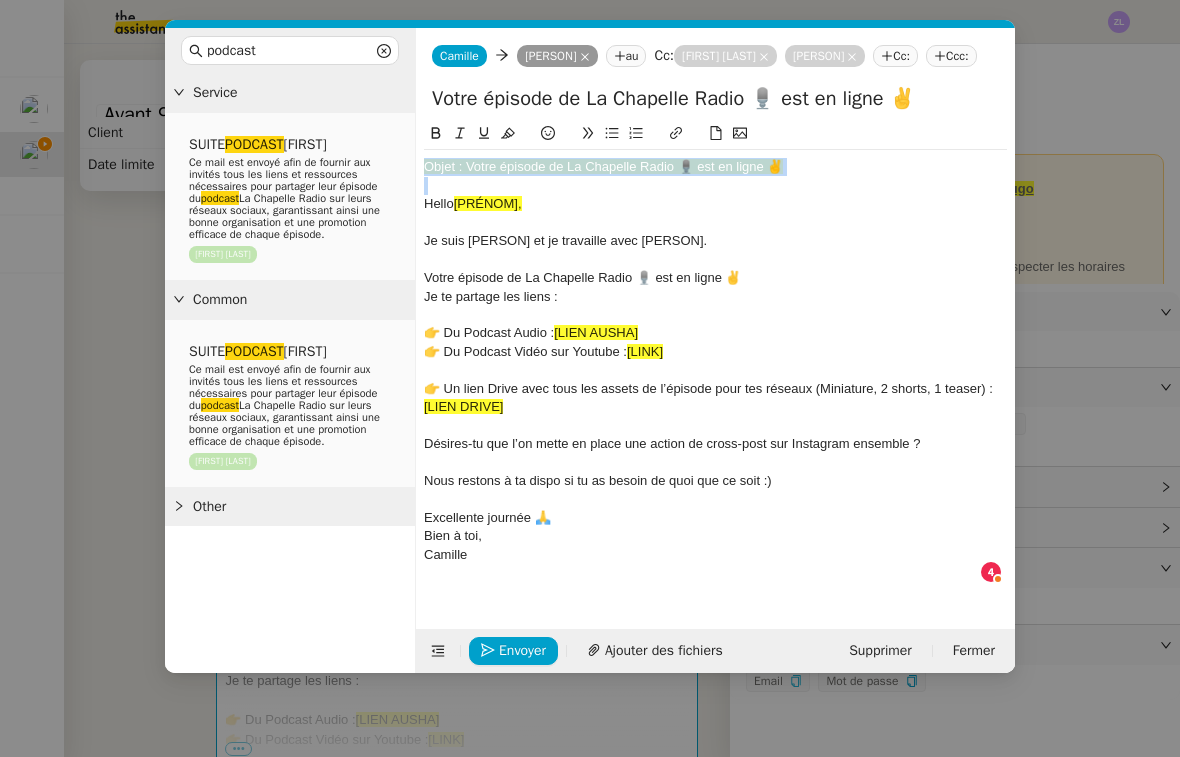 drag, startPoint x: 425, startPoint y: 231, endPoint x: 420, endPoint y: 191, distance: 40.311287 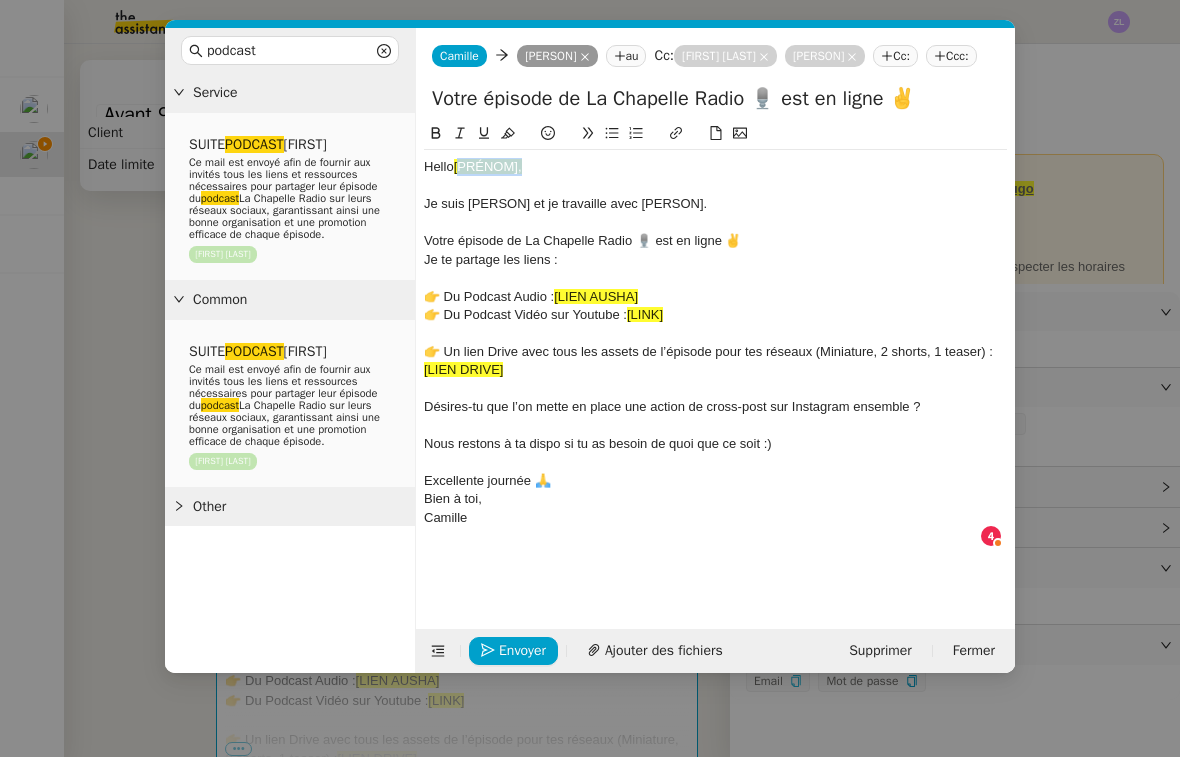 drag, startPoint x: 533, startPoint y: 192, endPoint x: 460, endPoint y: 192, distance: 73 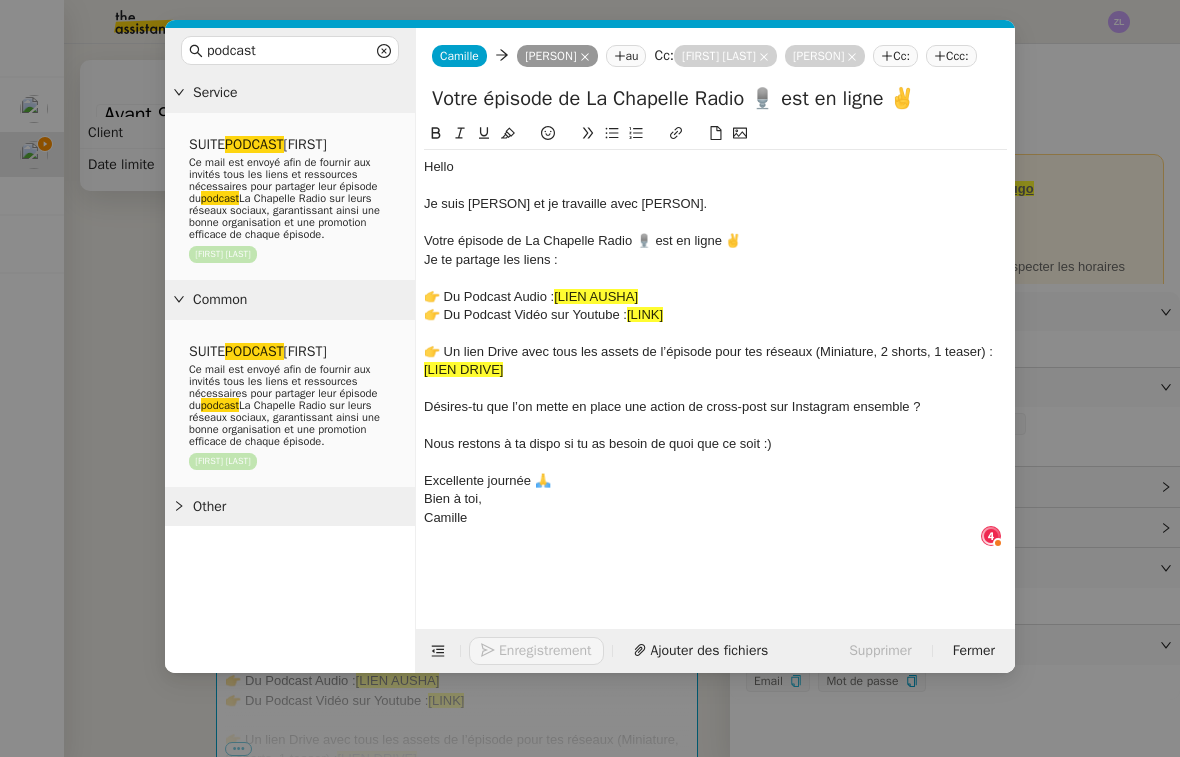 type 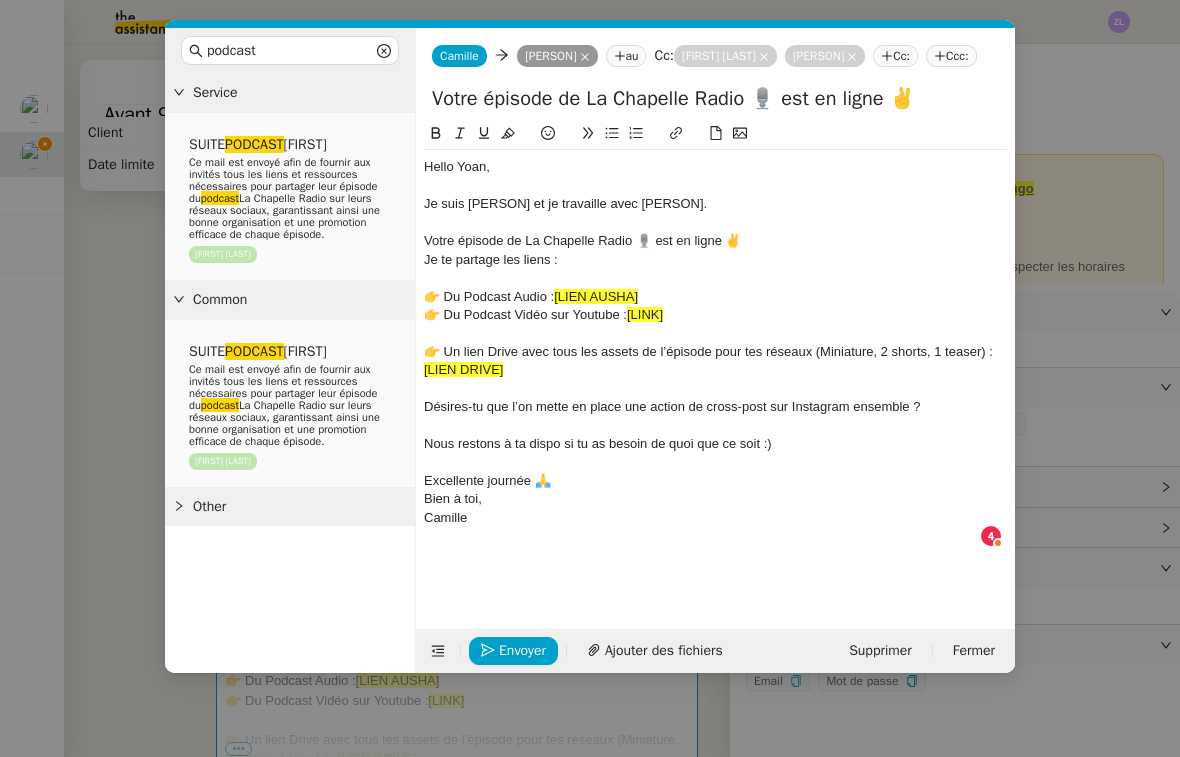 drag, startPoint x: 558, startPoint y: 315, endPoint x: 701, endPoint y: 322, distance: 143.17122 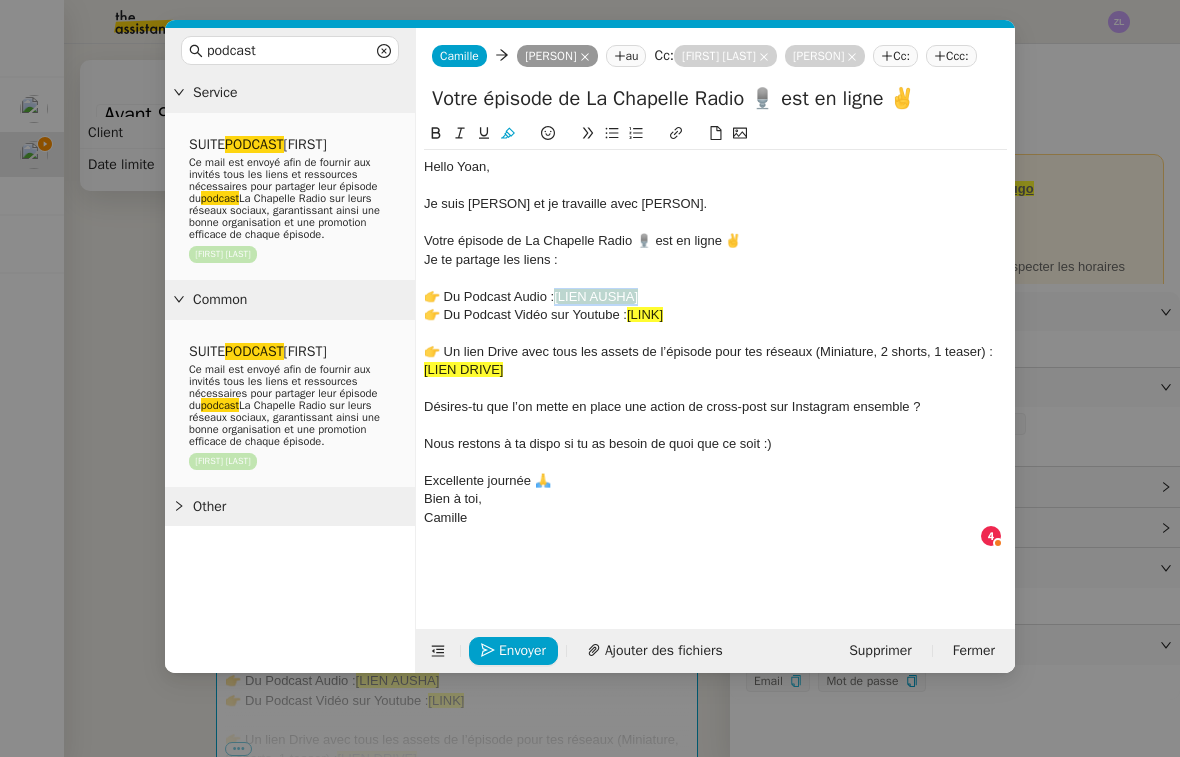 drag, startPoint x: 555, startPoint y: 317, endPoint x: 689, endPoint y: 317, distance: 134 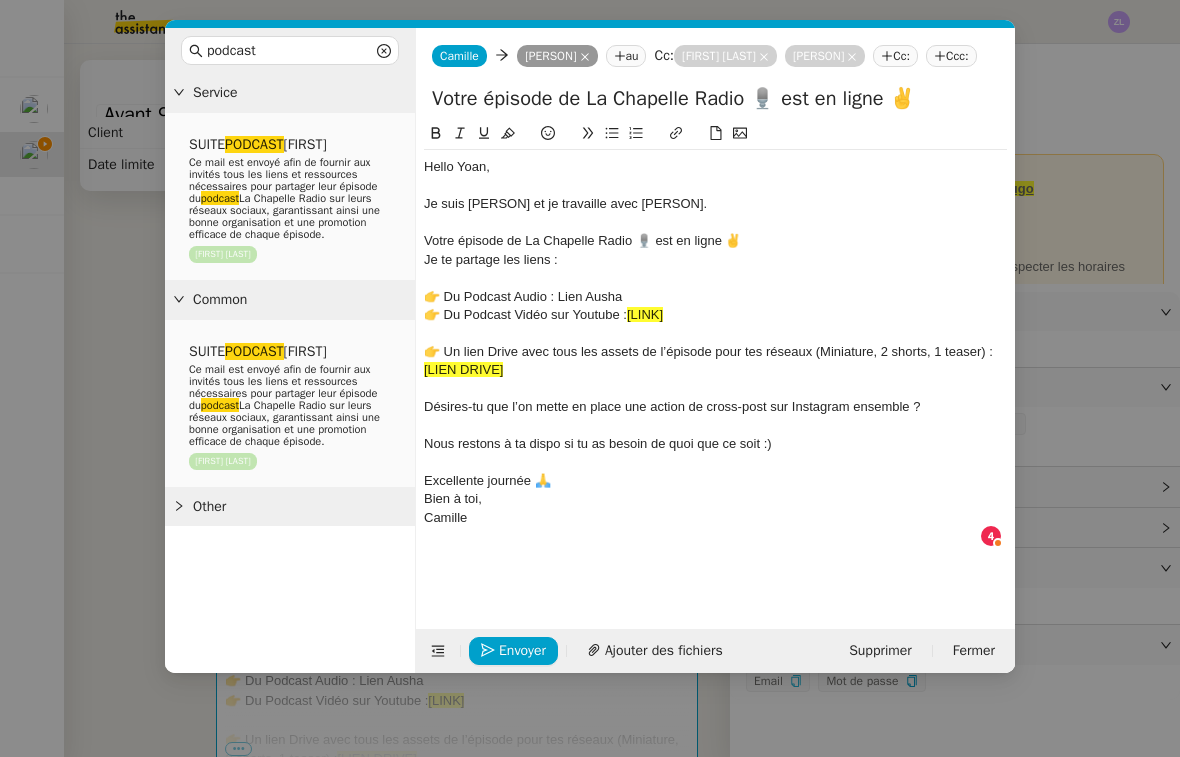 drag, startPoint x: 630, startPoint y: 341, endPoint x: 756, endPoint y: 341, distance: 126 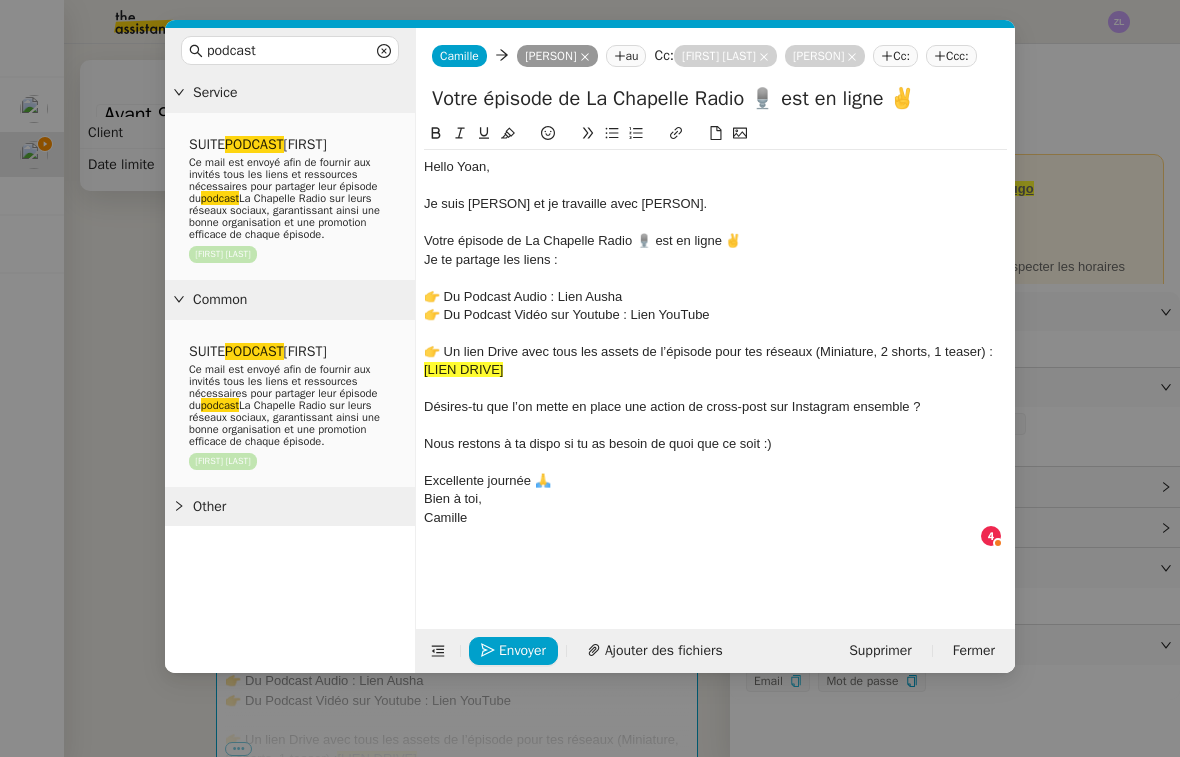 drag, startPoint x: 535, startPoint y: 403, endPoint x: 422, endPoint y: 393, distance: 113.44161 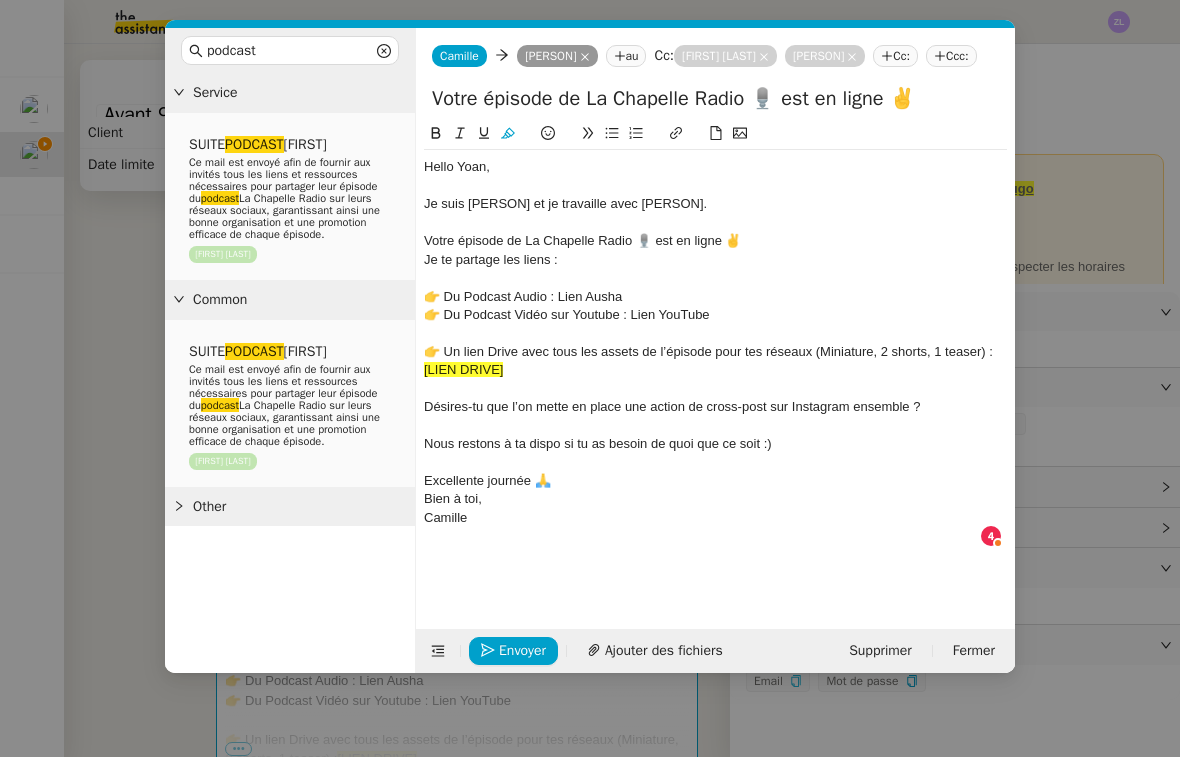 click on "[LIEN DRIVE]" 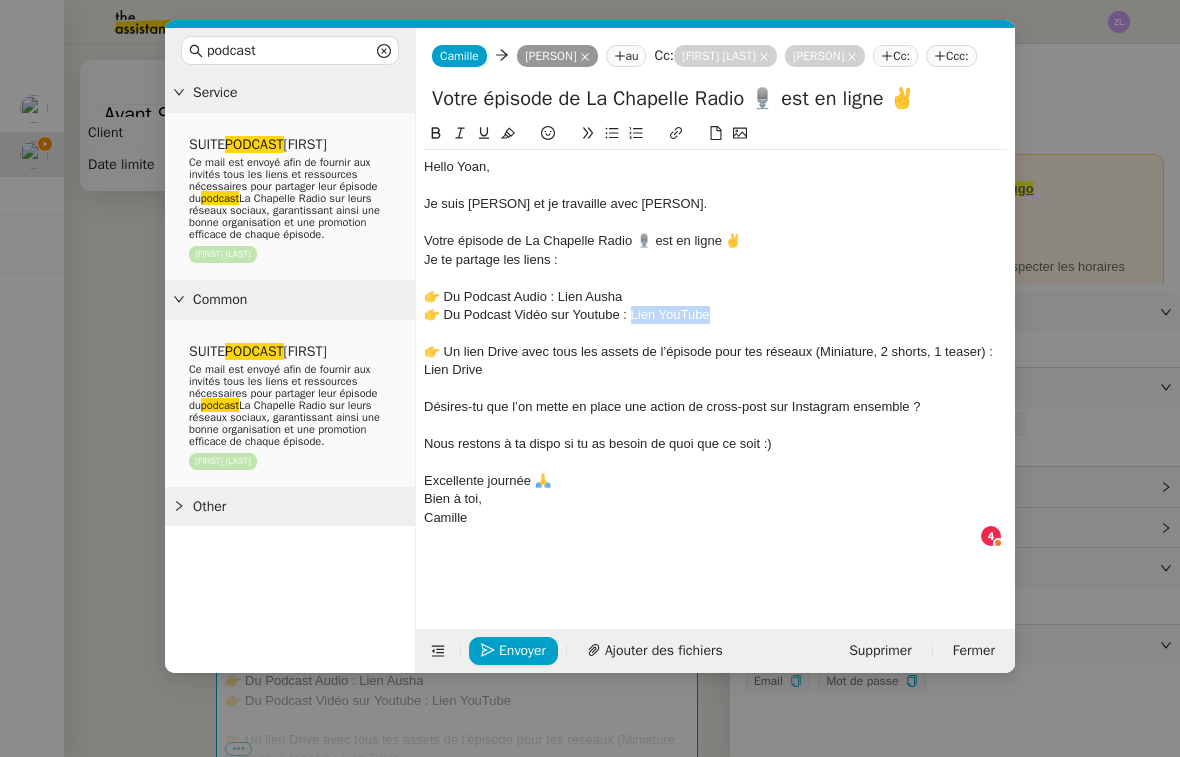 drag, startPoint x: 631, startPoint y: 339, endPoint x: 741, endPoint y: 338, distance: 110.00455 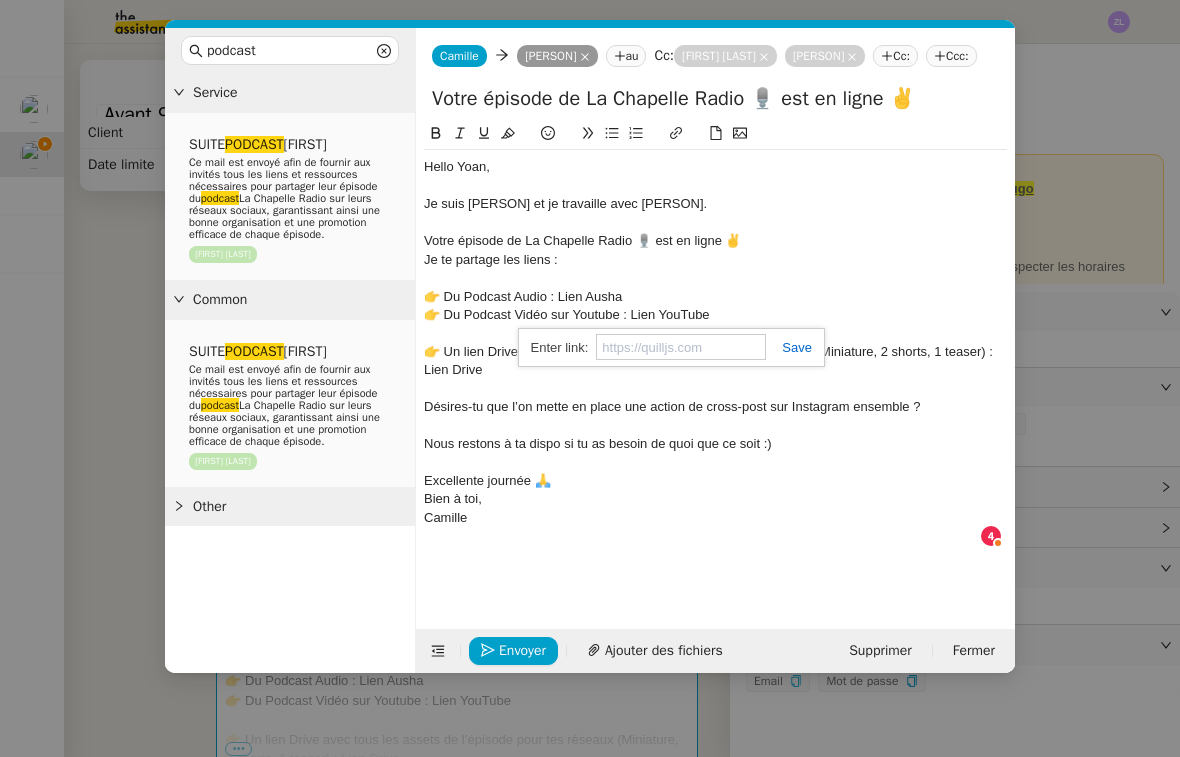 paste on "https://www.youtube.com/playlist?list=PLd8WzSzQAC9IytUcAWAZWp1H2zqvlpOaz" 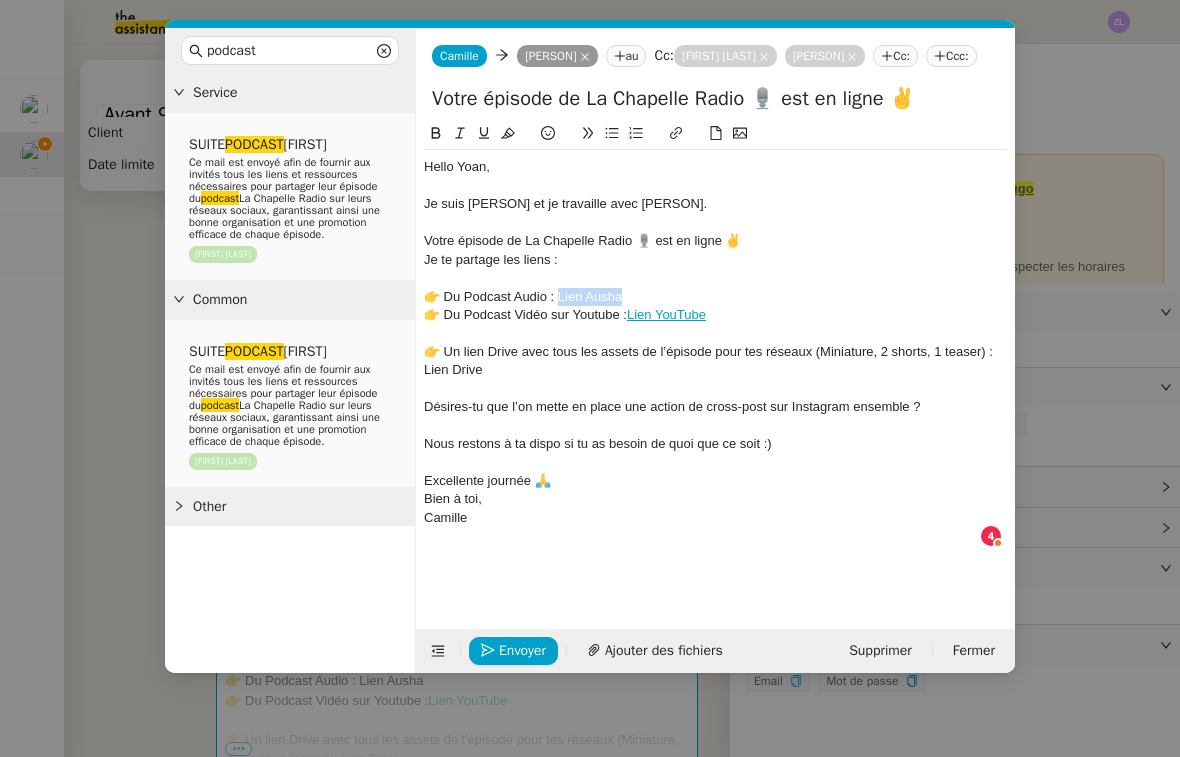 drag, startPoint x: 560, startPoint y: 315, endPoint x: 634, endPoint y: 316, distance: 74.00676 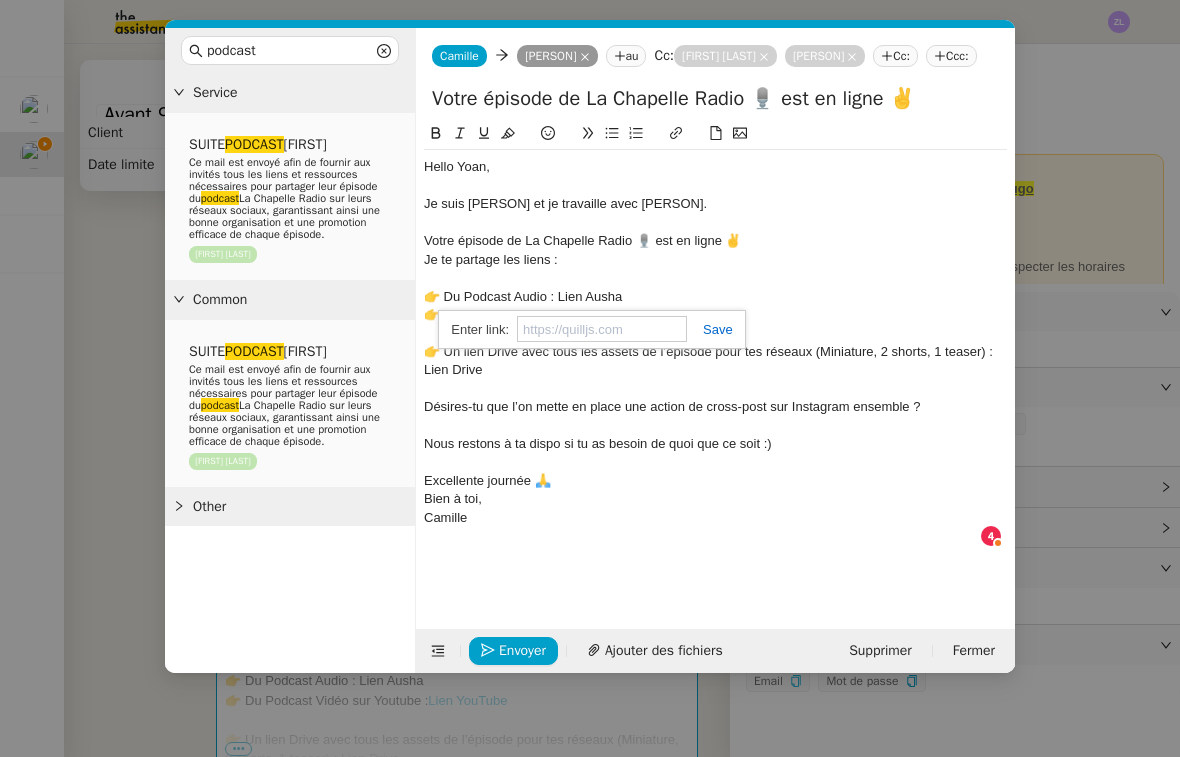 paste on "https://smartlink.ausha.co/la-chapelle-radio-hugo-bentz" 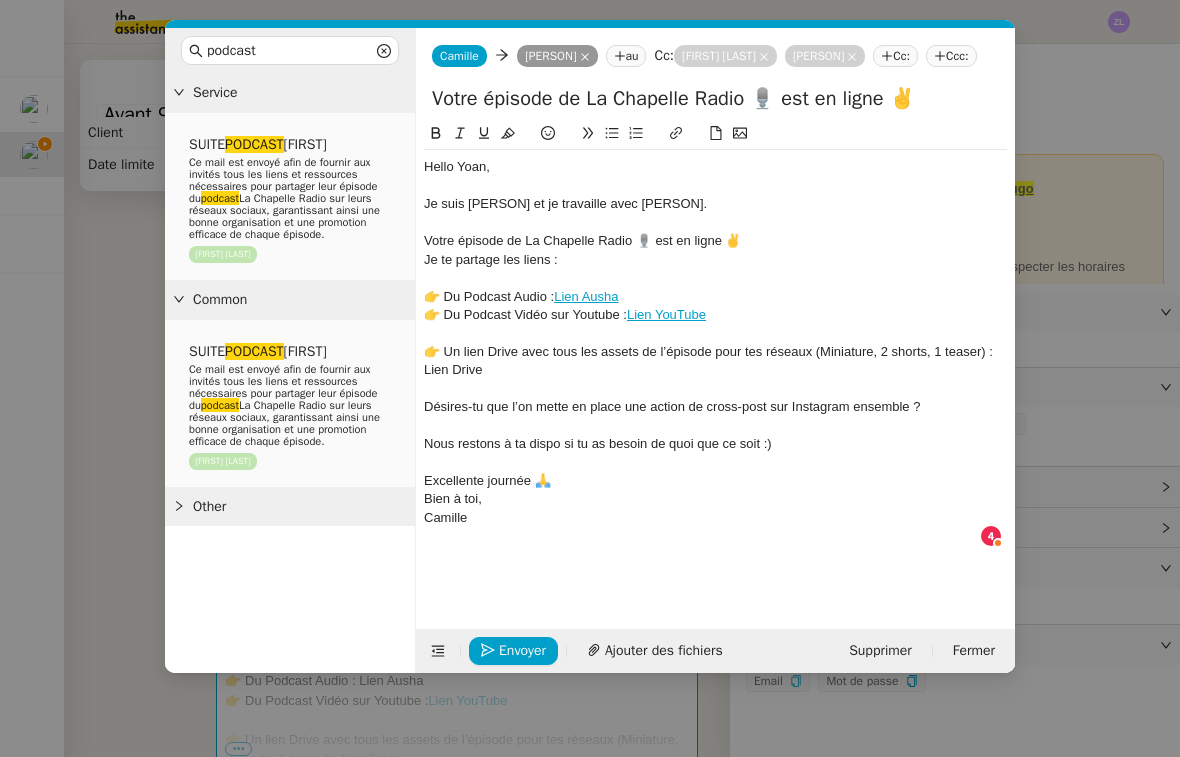 click on "Je te partage les liens :" 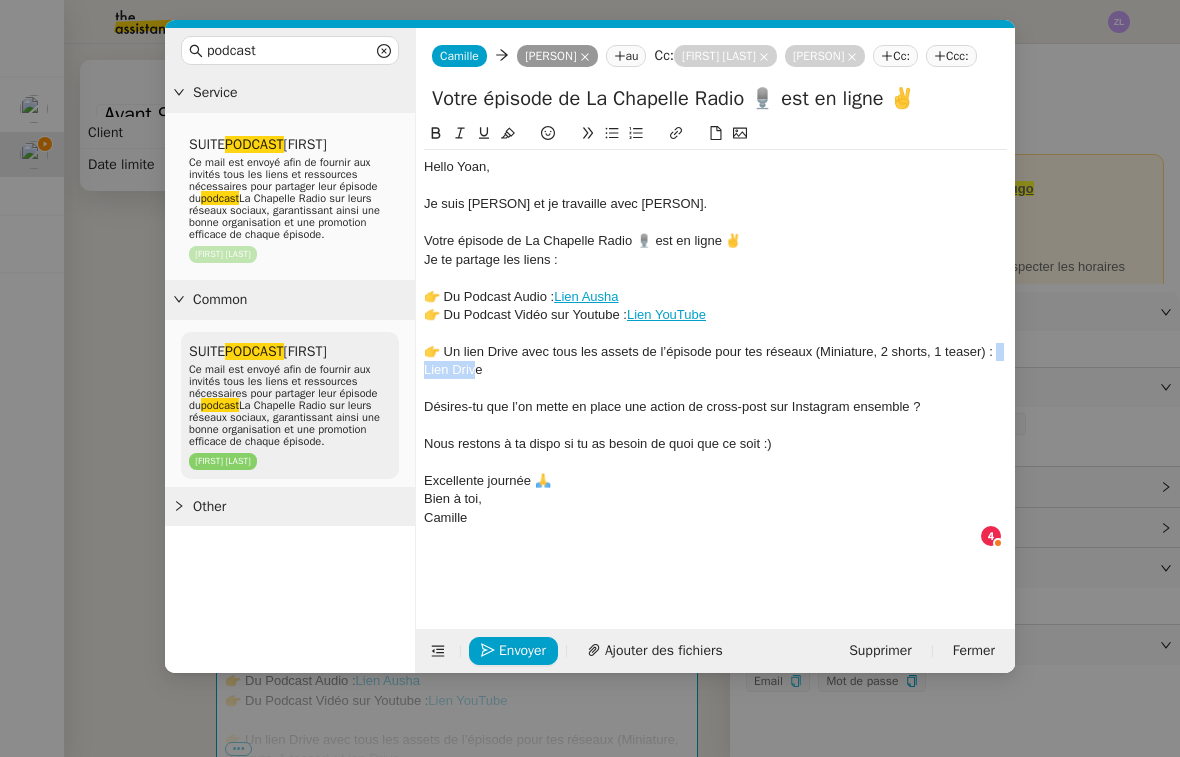 drag, startPoint x: 486, startPoint y: 392, endPoint x: 381, endPoint y: 392, distance: 105 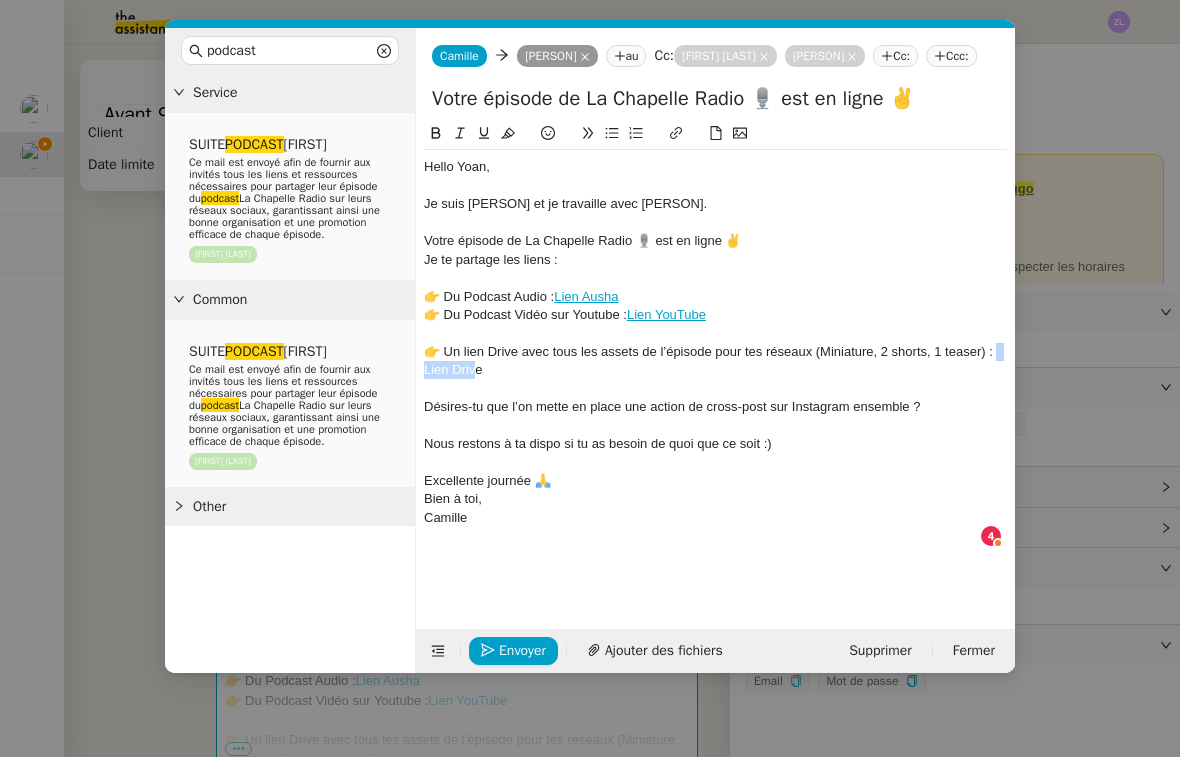 click 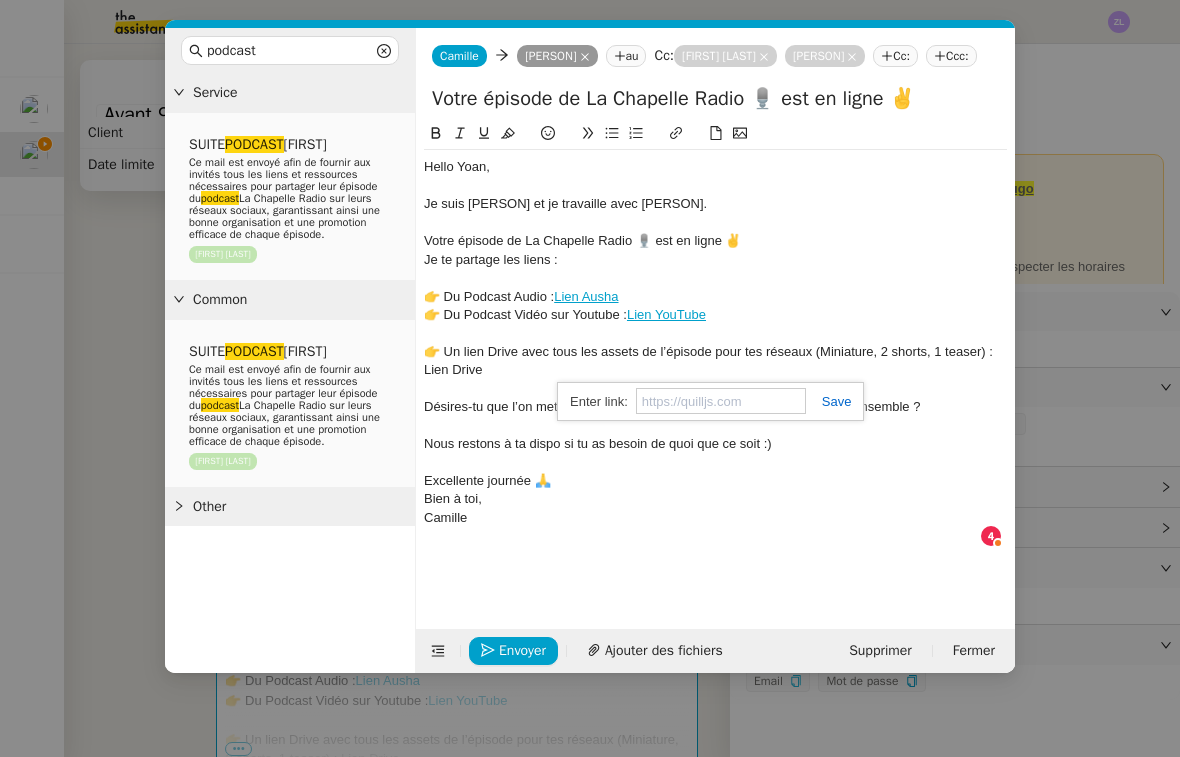 paste on "https://drive.google.com/drive/folders/1sWD-VFdfJNGnePz0vz_mBgPQjLBX8sv_?usp=drive_link" 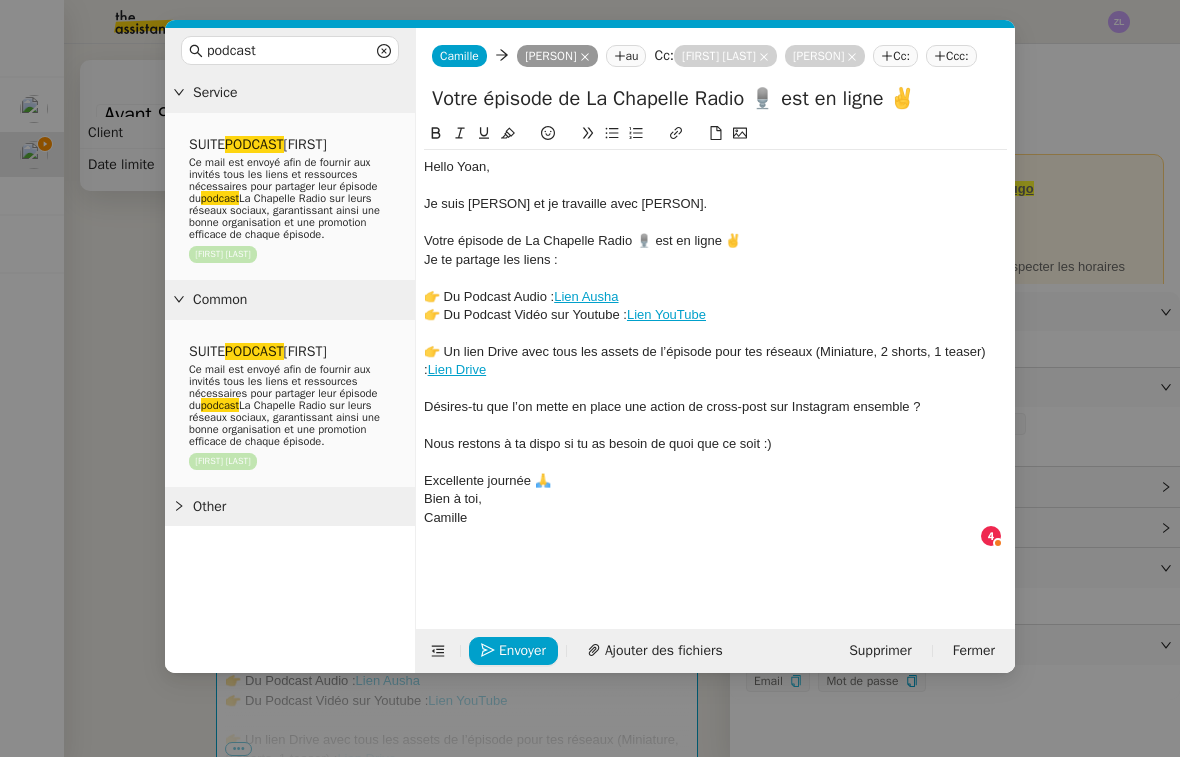 click on "👉 Un lien Drive avec tous les assets de l’épisode pour tes réseaux (Miniature, 2 shorts, 1 teaser) : Lien Drive" 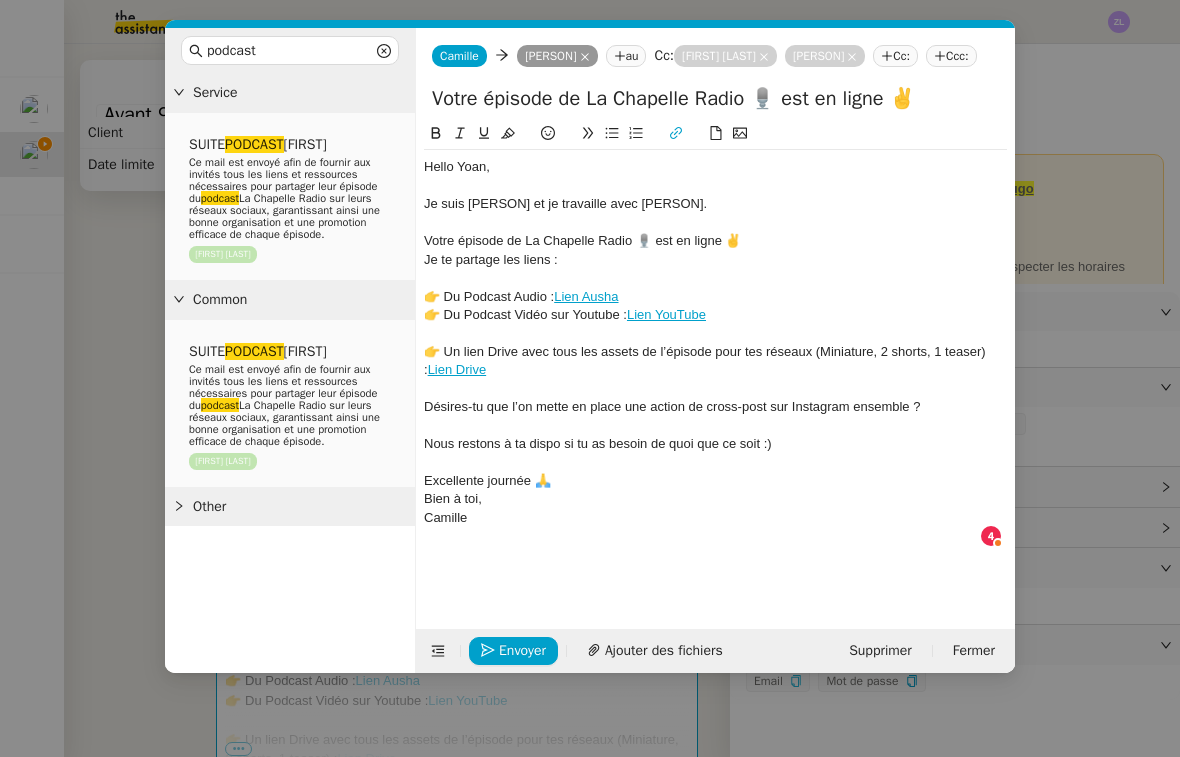 click on "Excellente journée 🙏" 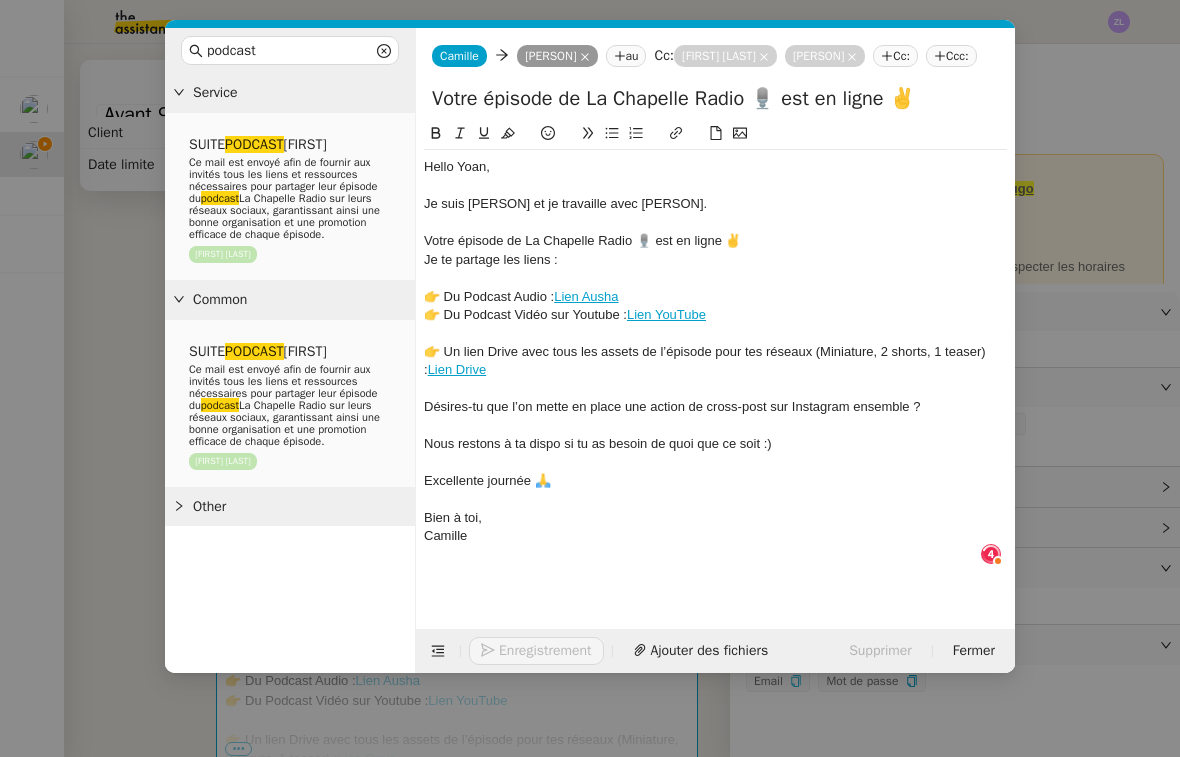 click on "Bien à toi," 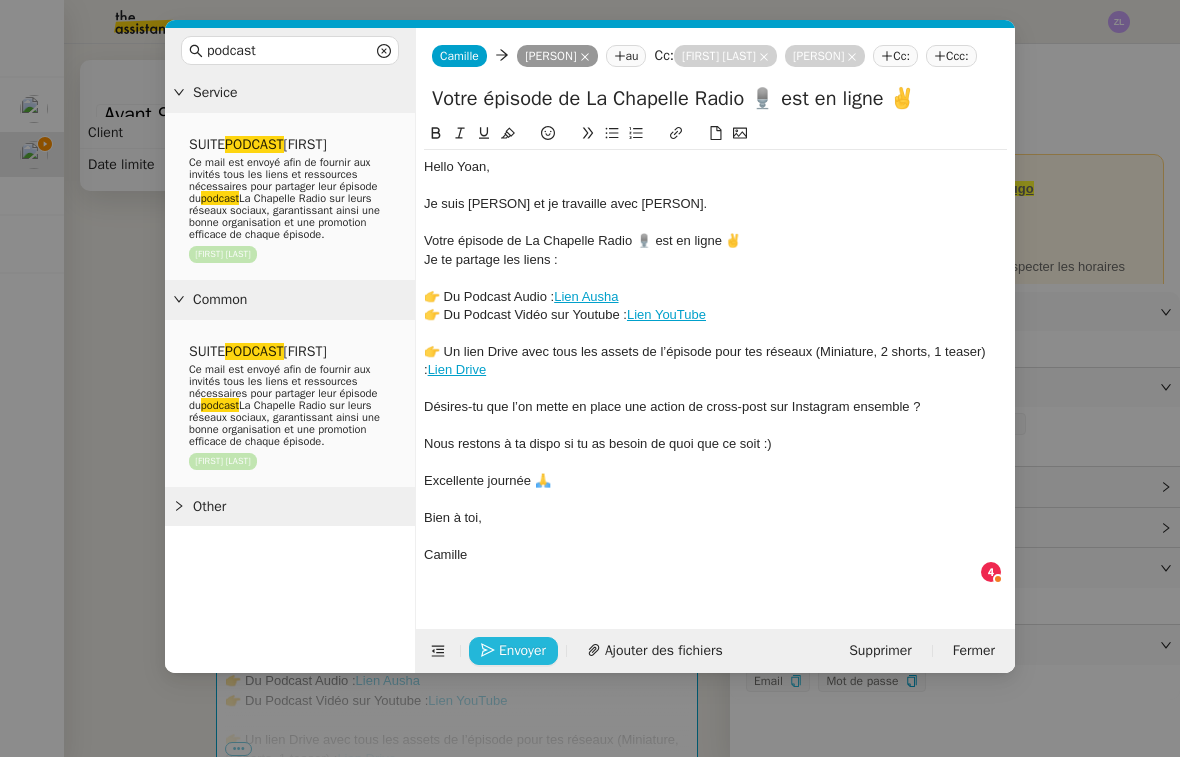 click on "Envoyer" 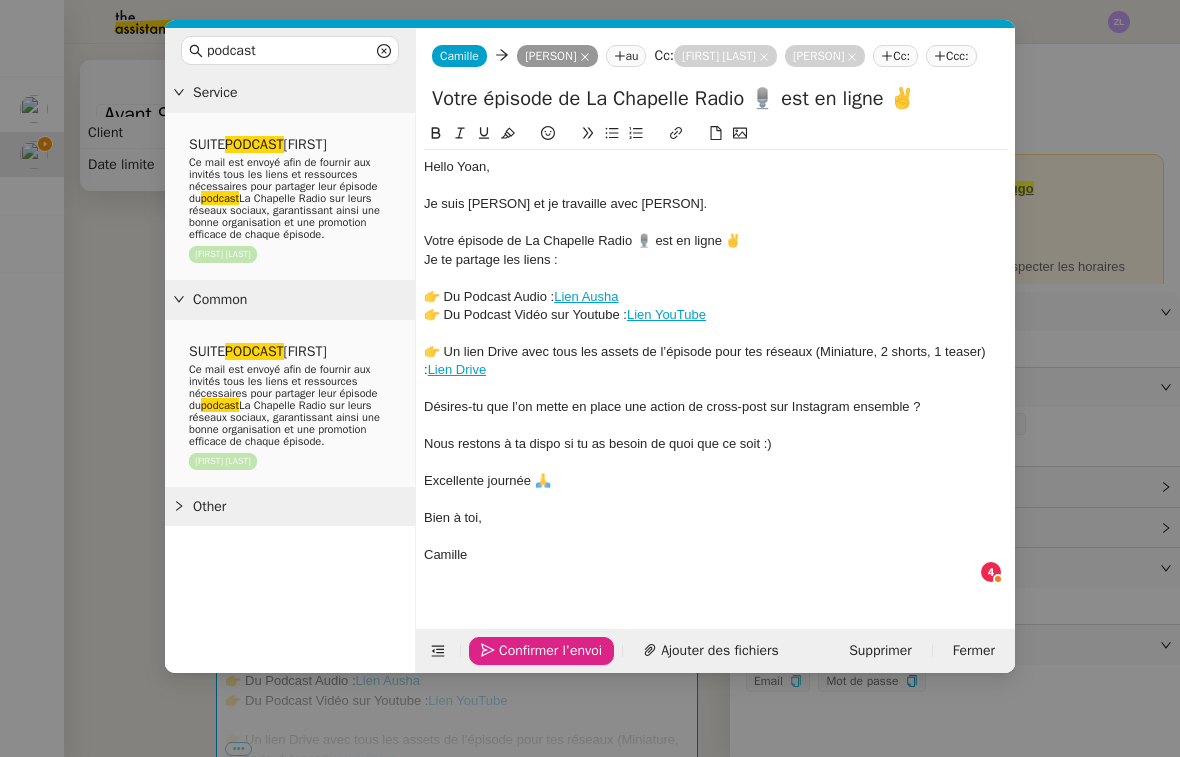 click on "Confirmer l'envoi" 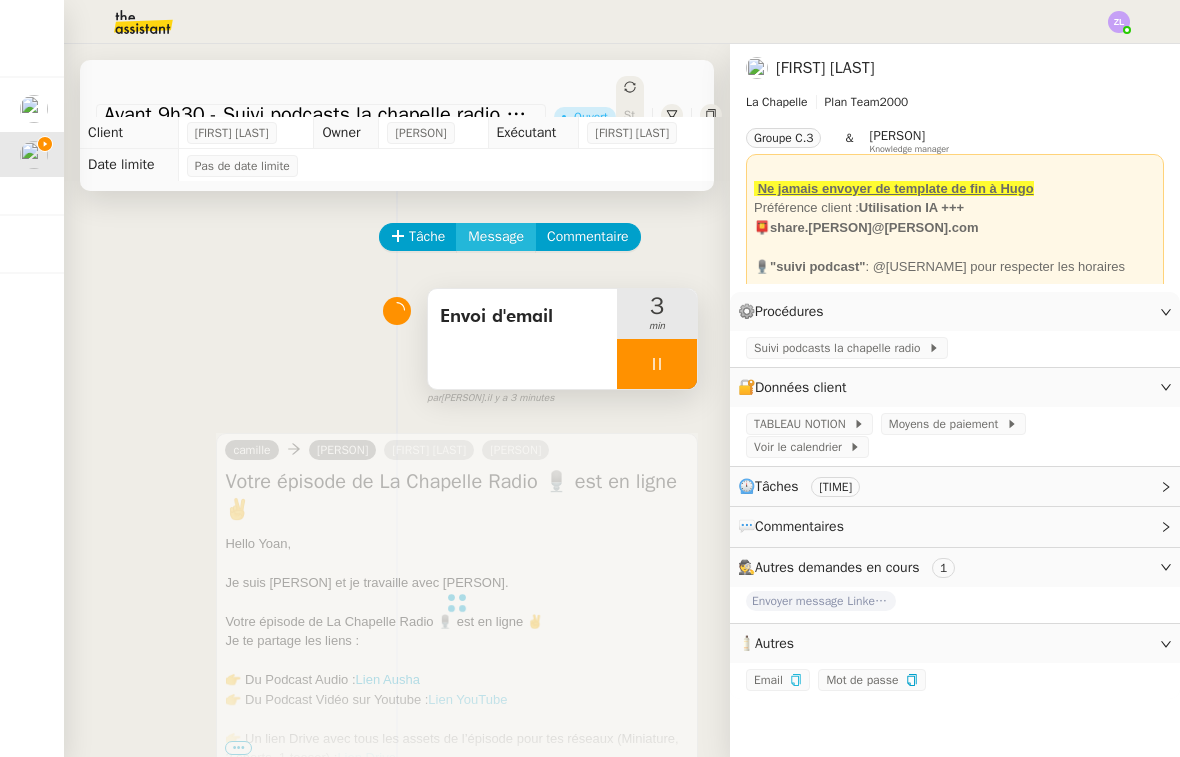 click on "Message" 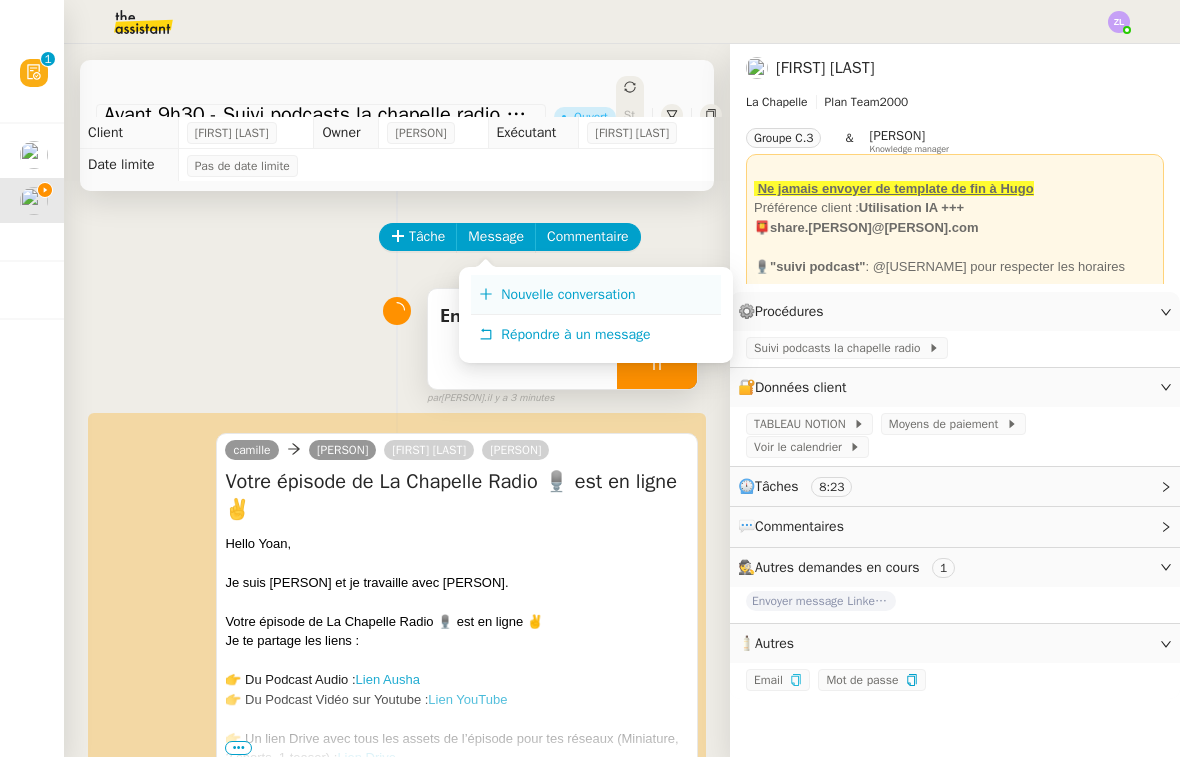 click on "Nouvelle conversation" at bounding box center [568, 294] 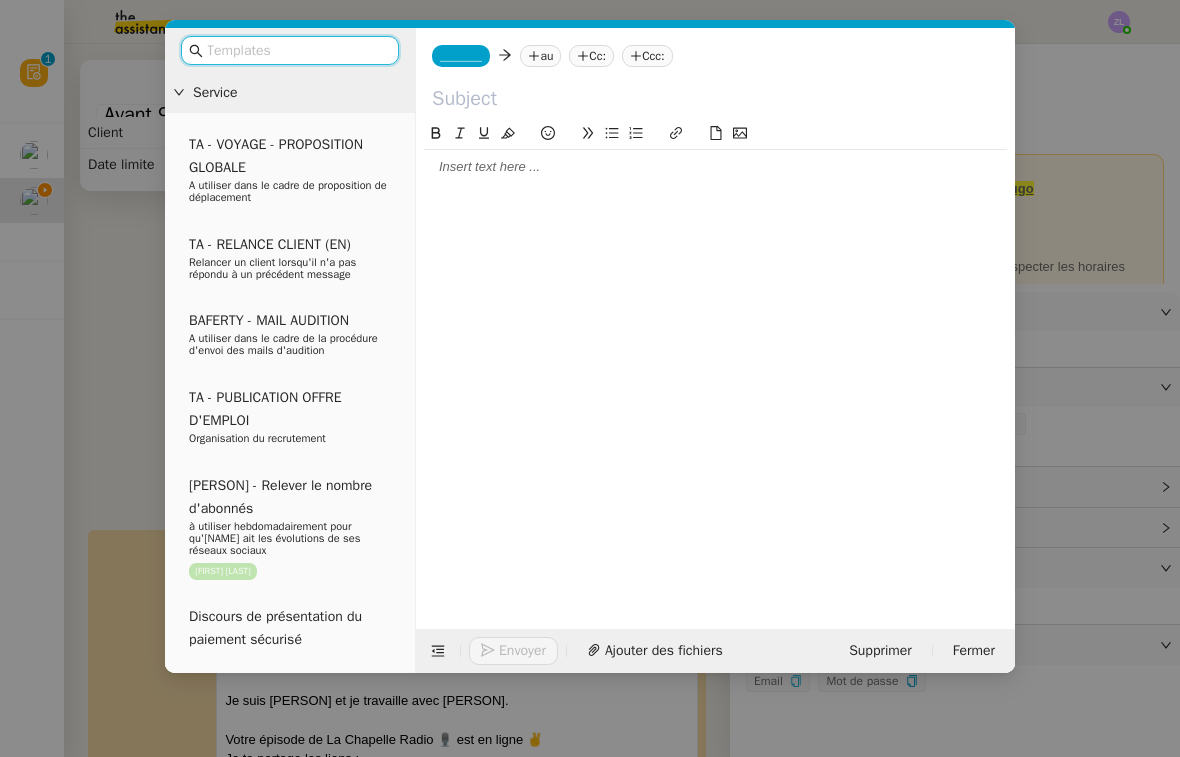 click 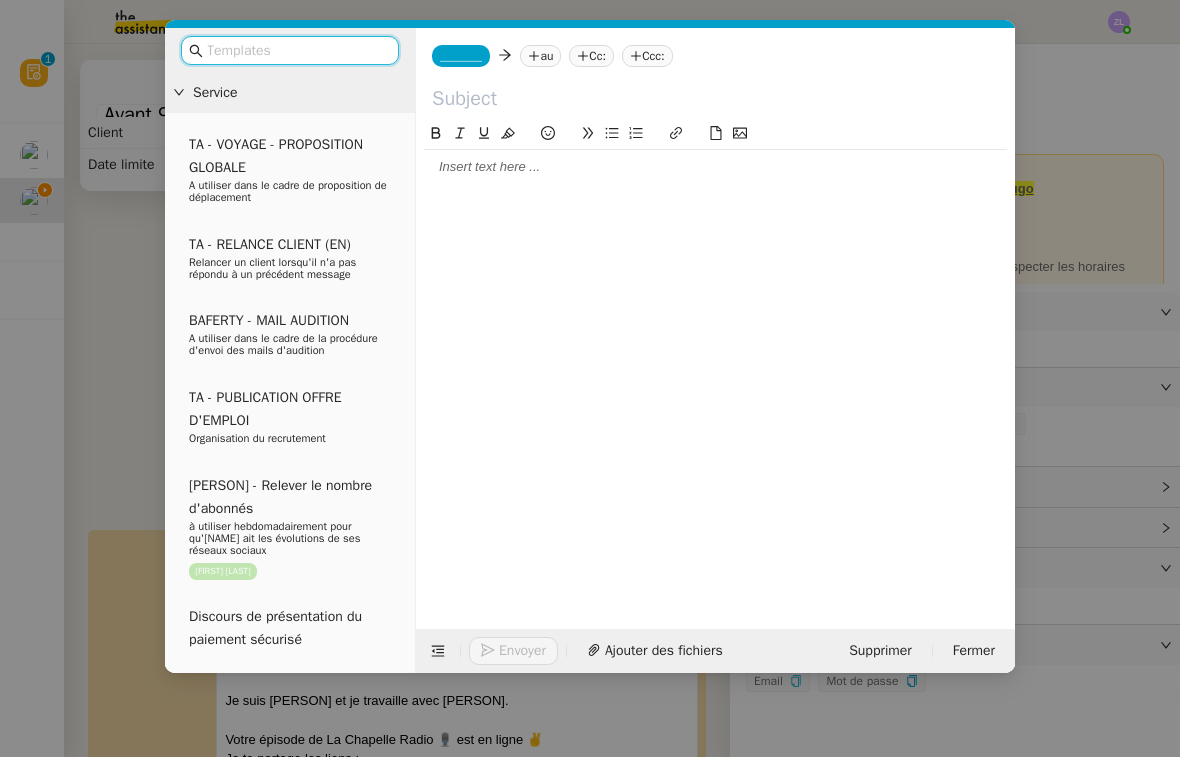 click 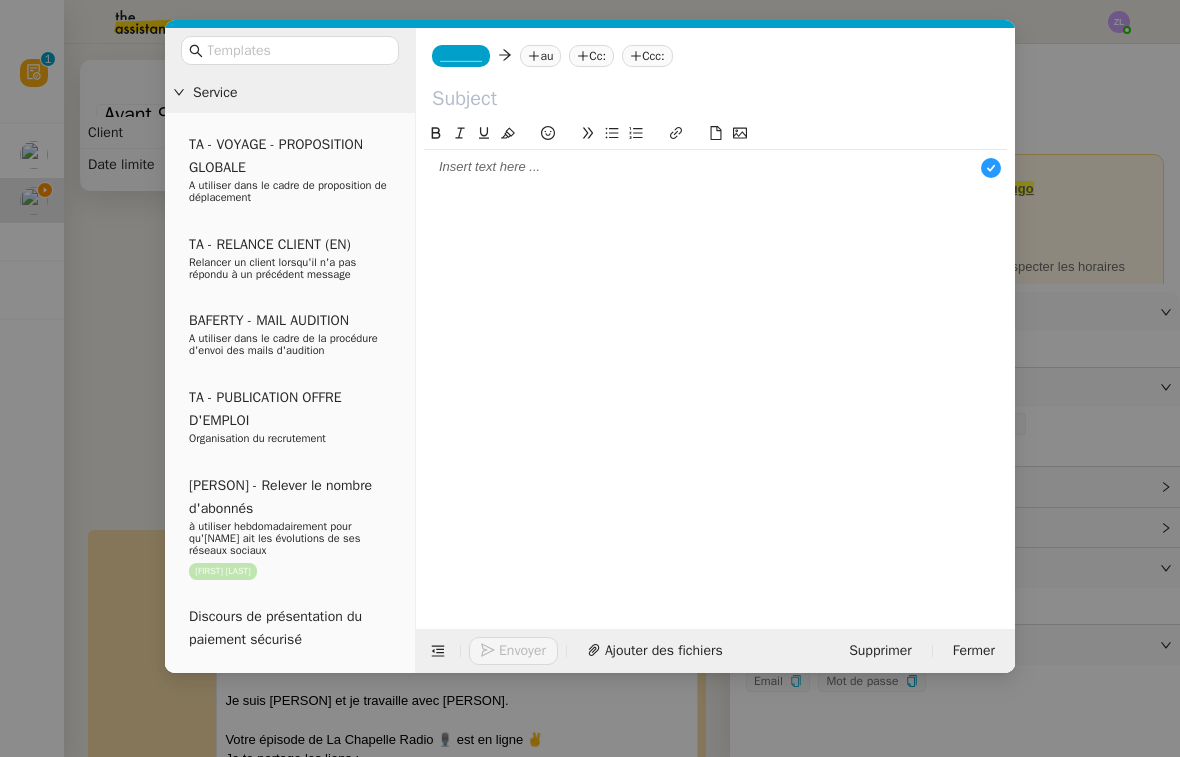 scroll, scrollTop: 21, scrollLeft: 0, axis: vertical 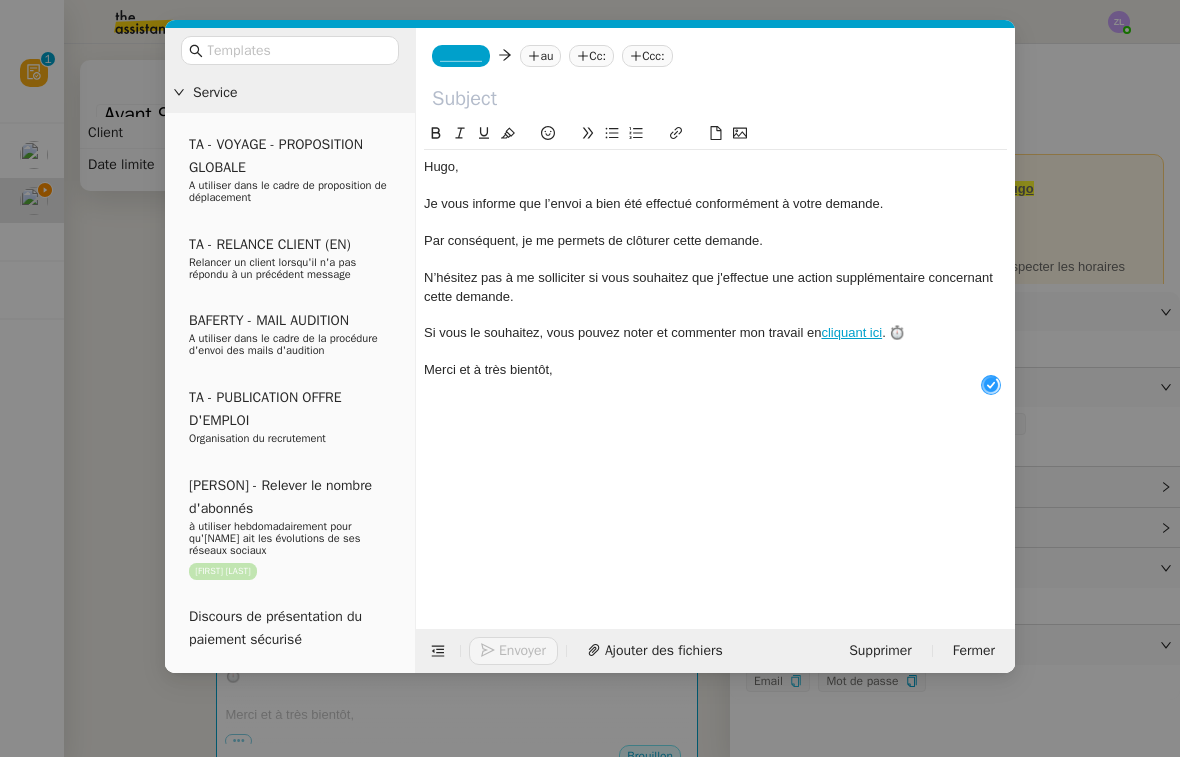 click on "Hugo," 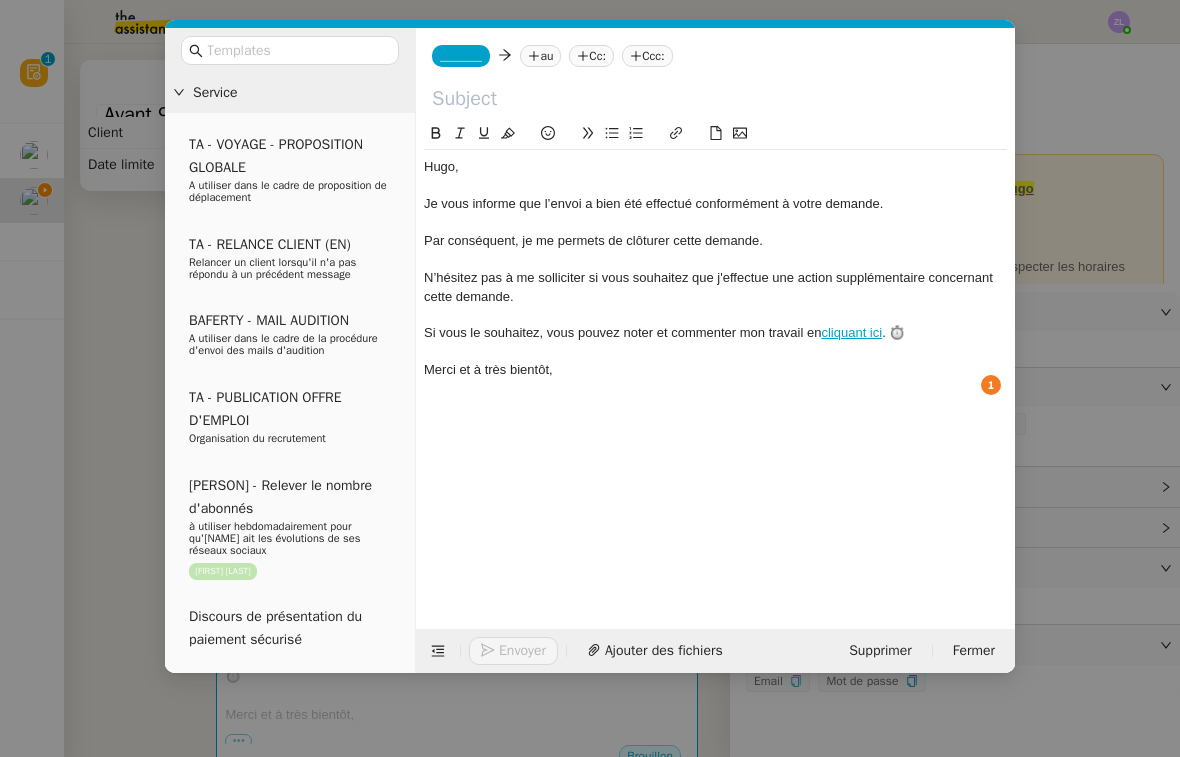 type 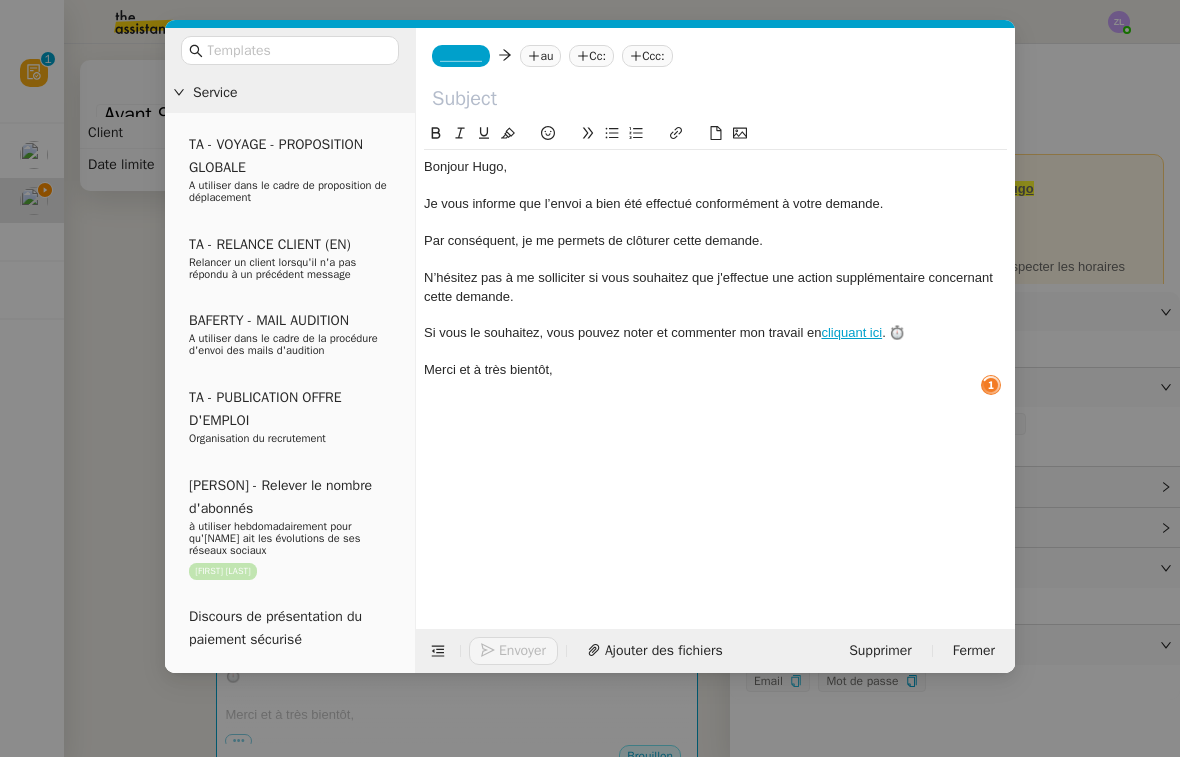 click on "Bonjour Hugo," 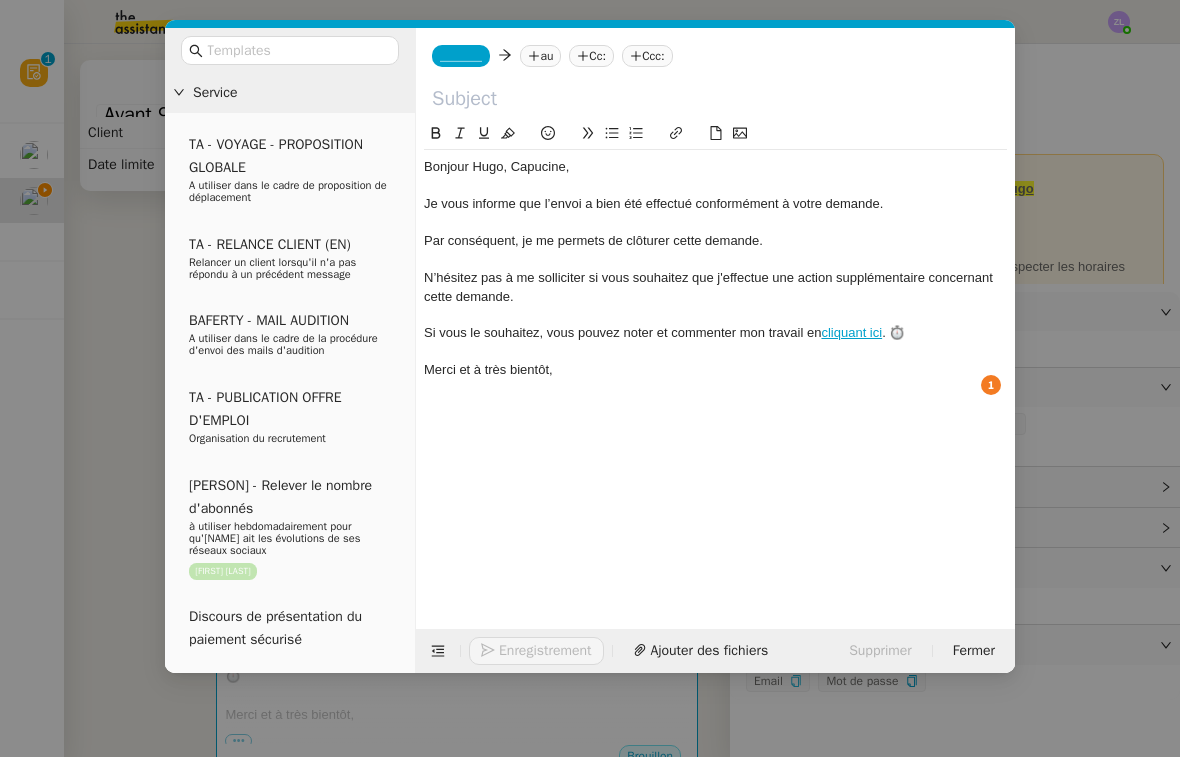 click 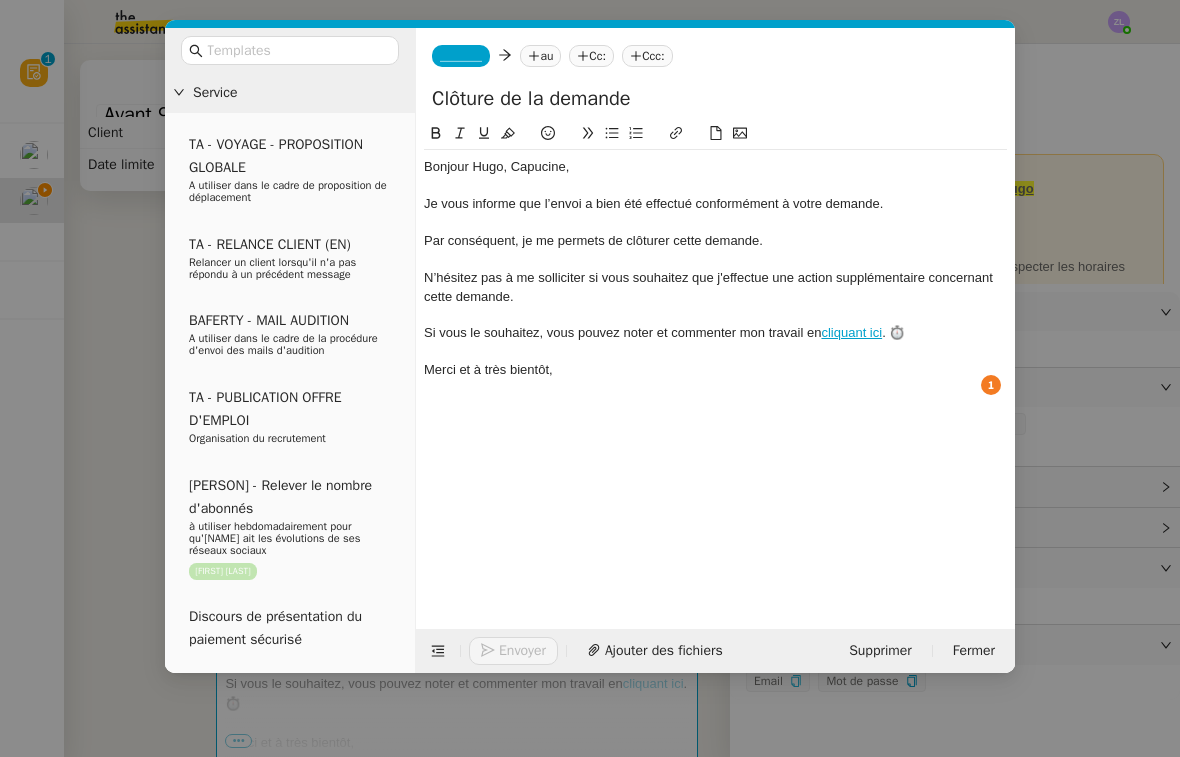 type on "Clôture de la demande" 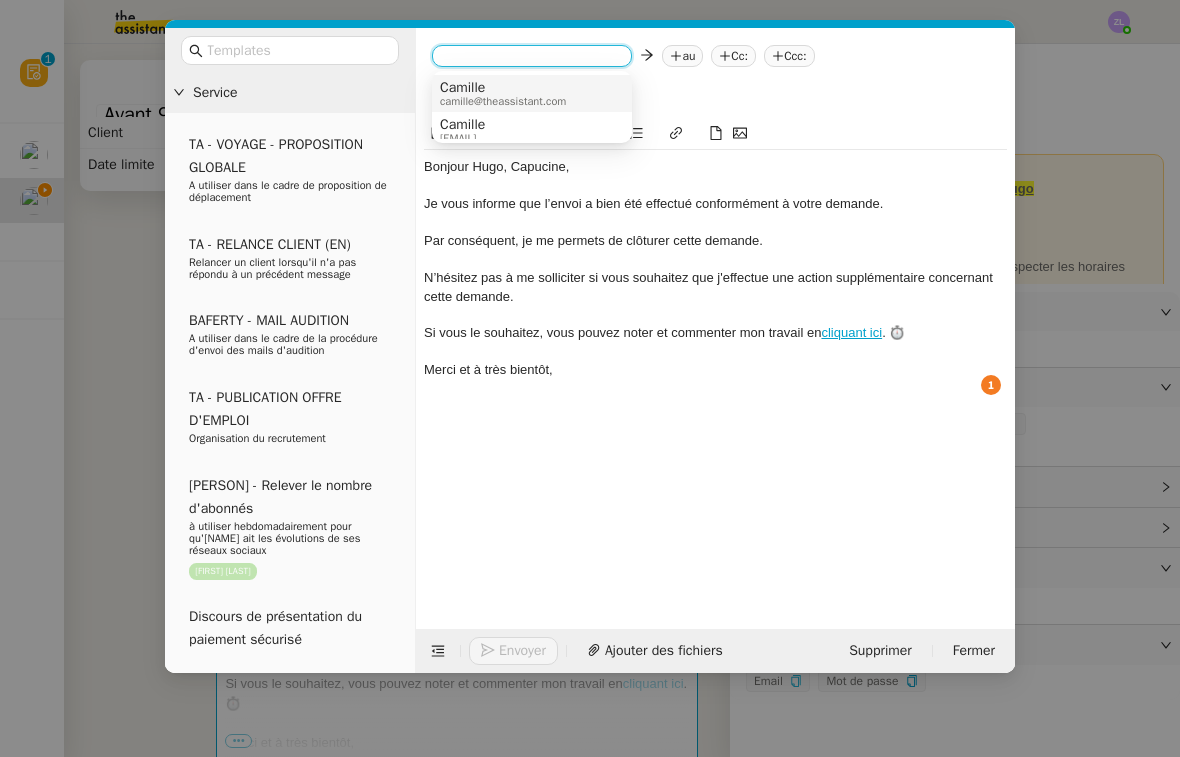 click on "camille@theassistant.com" at bounding box center [503, 101] 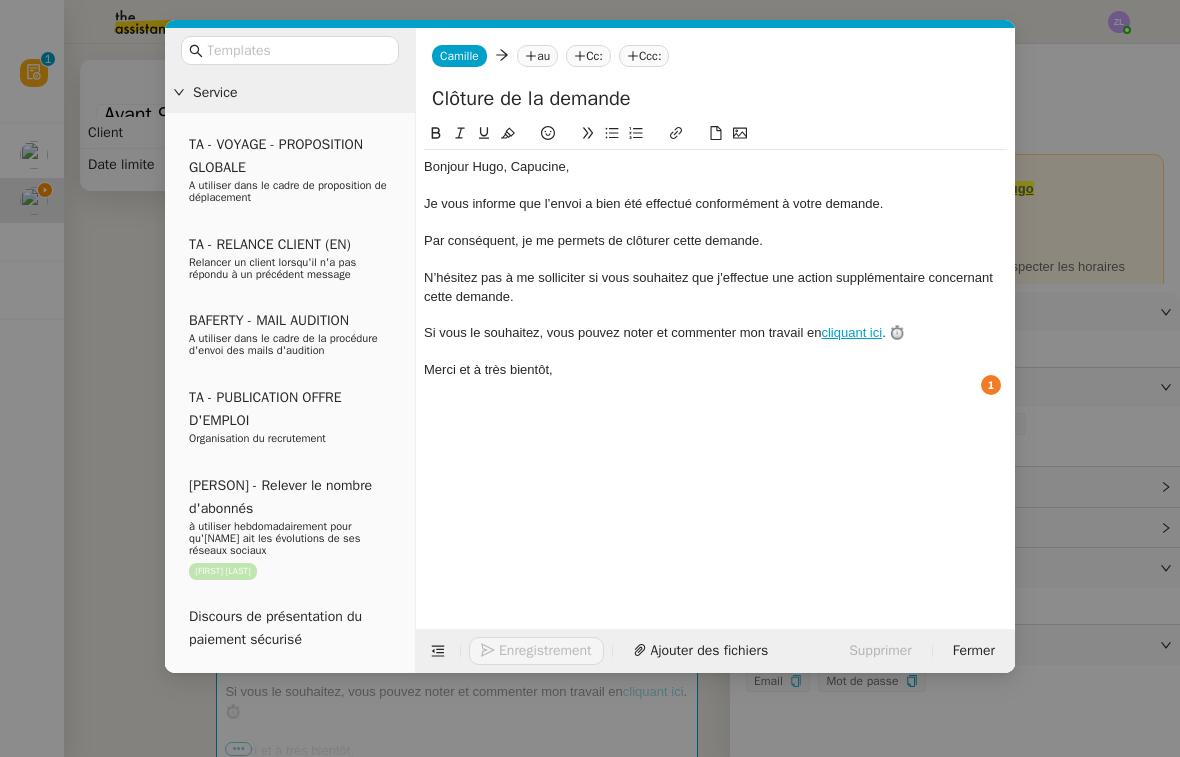 click on "au" 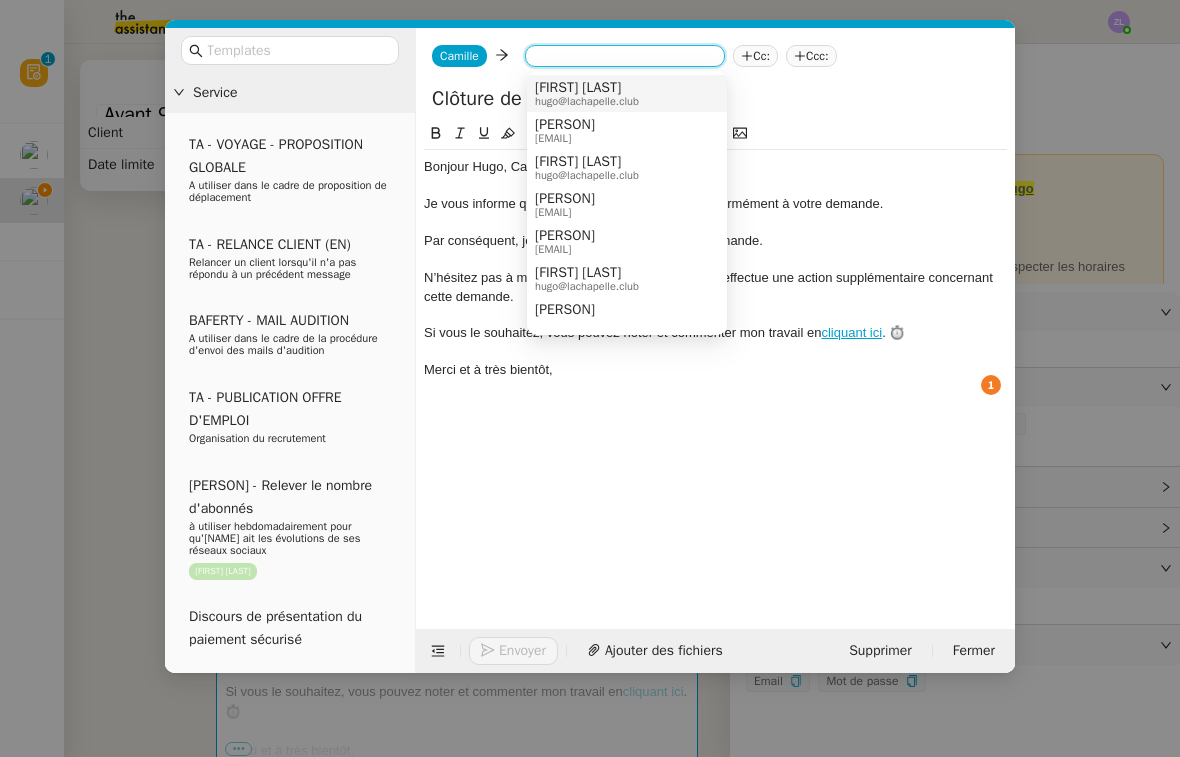 click on "hugo@lachapelle.club" at bounding box center [587, 101] 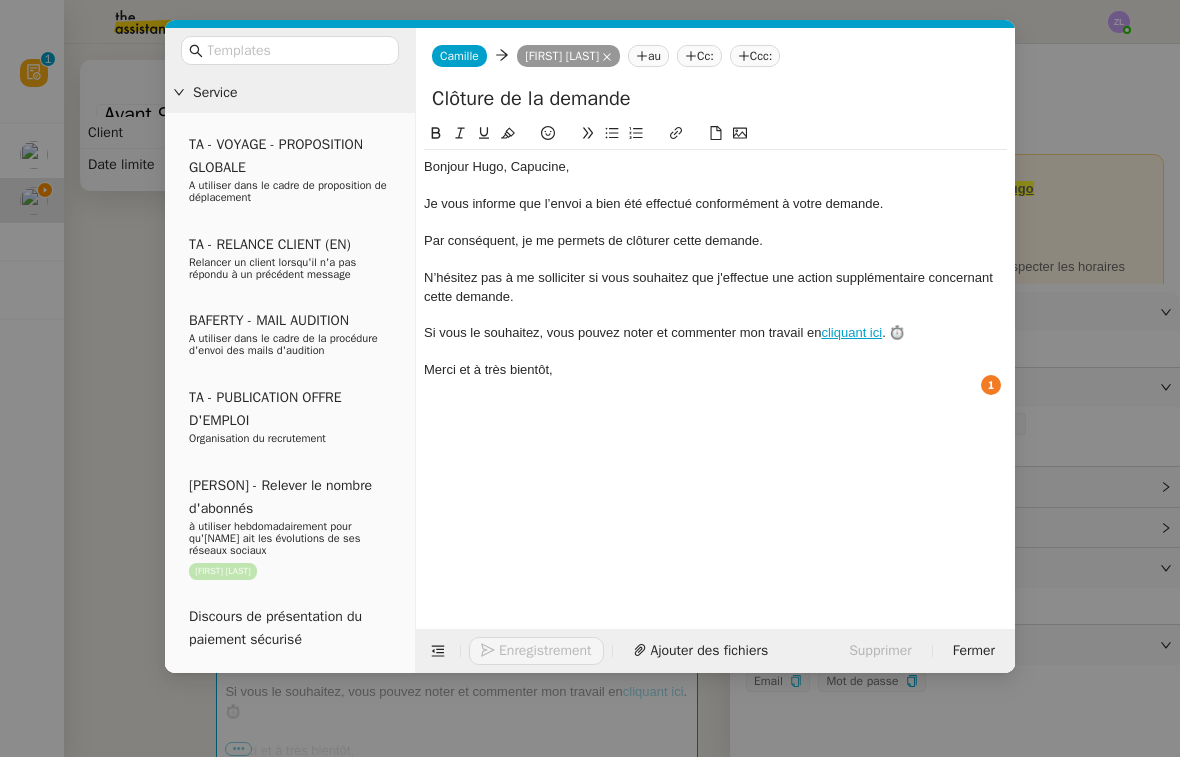 click 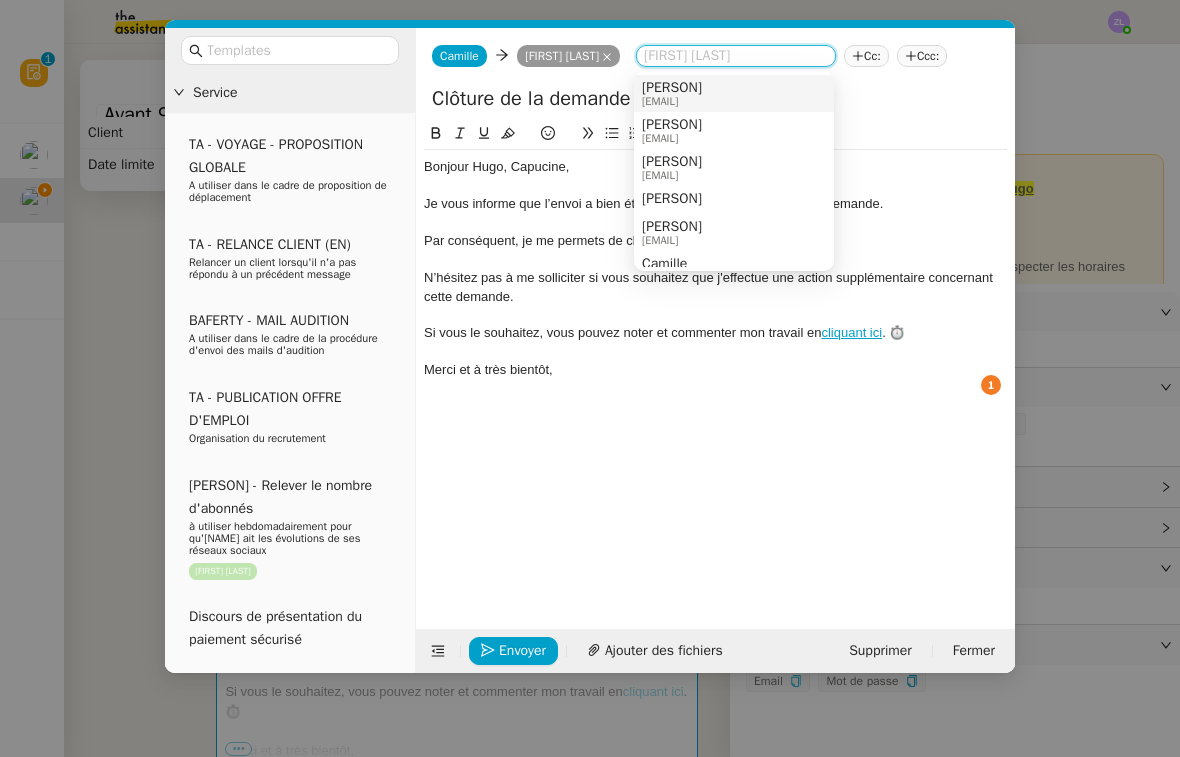 click on "Cc:" 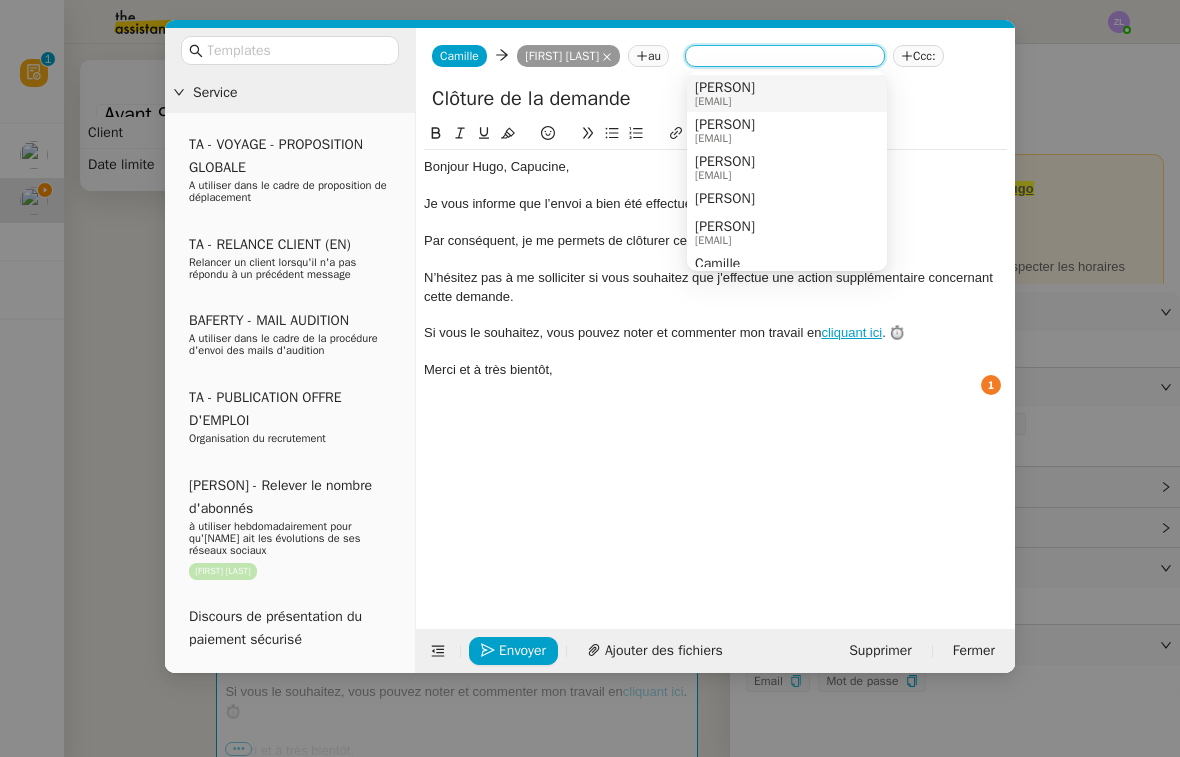 click on "[PERSON]" at bounding box center (725, 88) 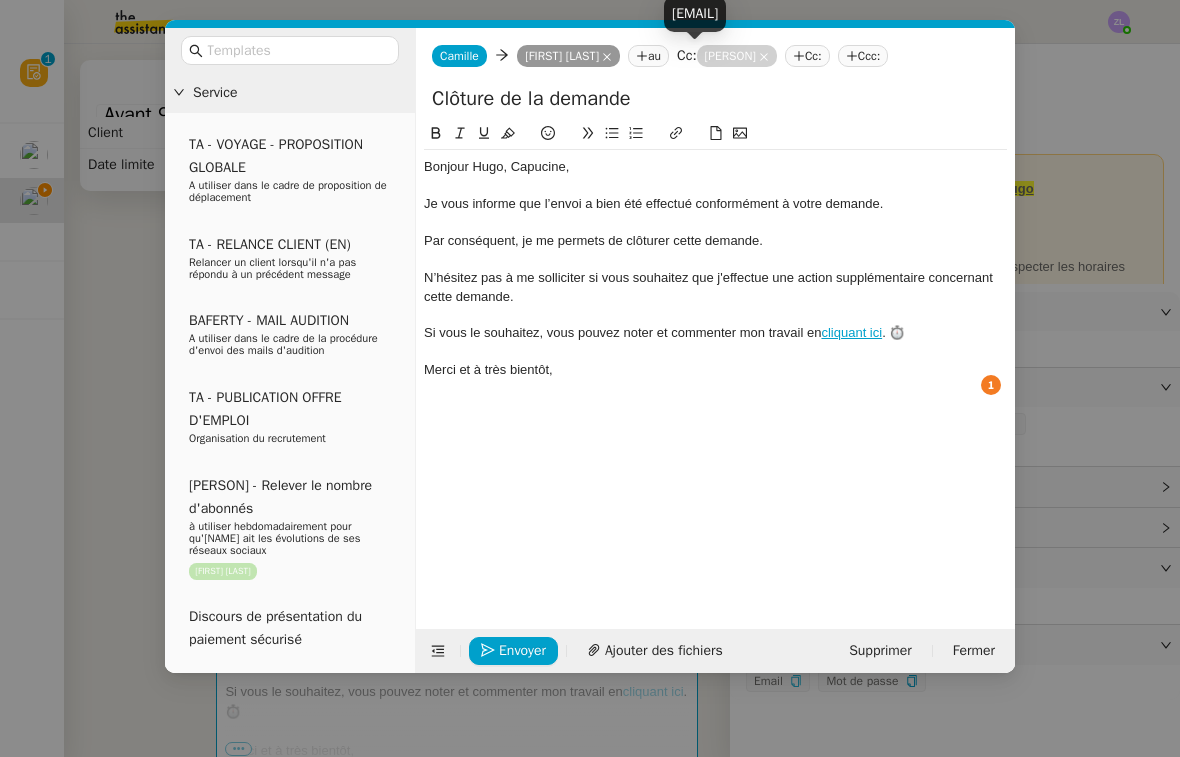 click 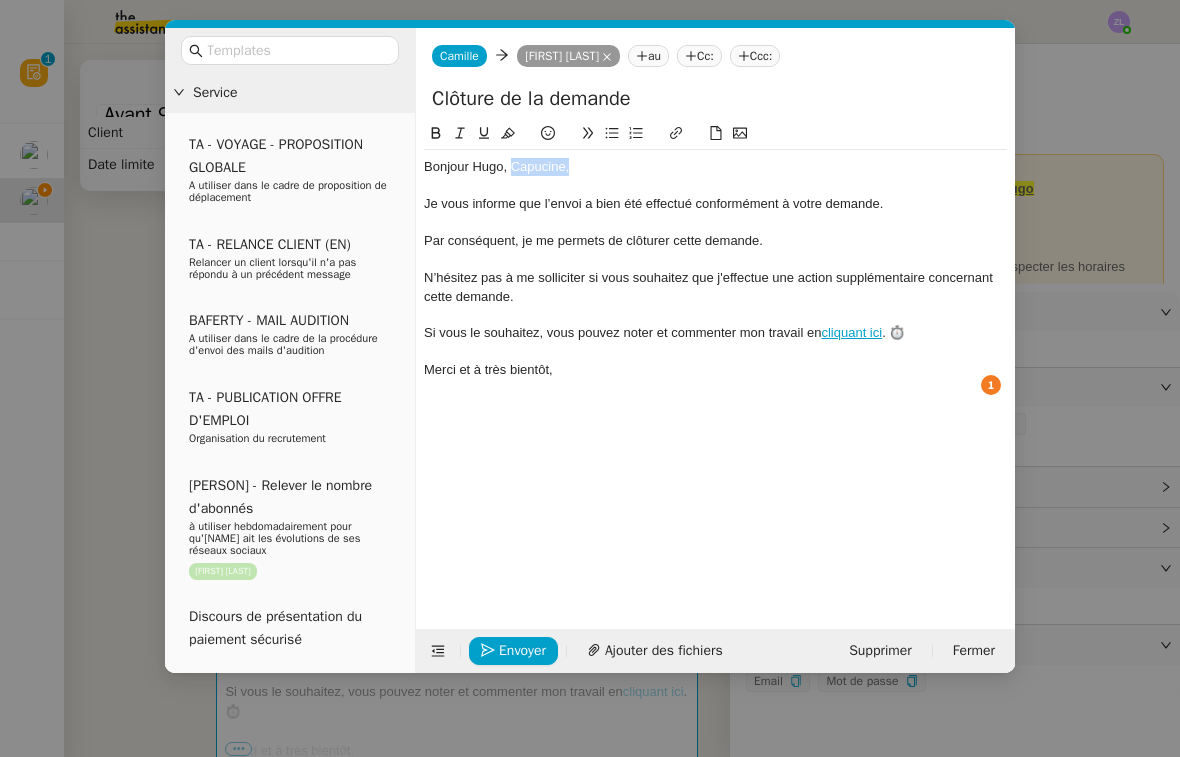 drag, startPoint x: 511, startPoint y: 166, endPoint x: 588, endPoint y: 166, distance: 77 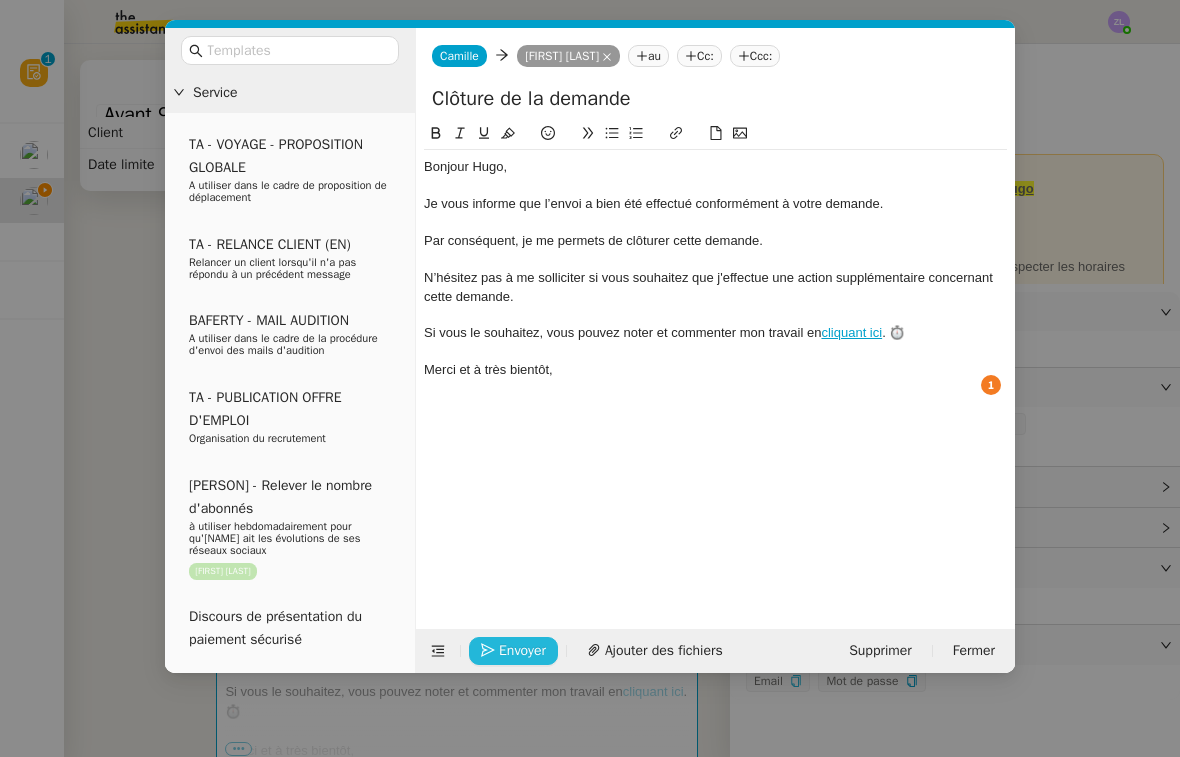 click on "Envoyer" 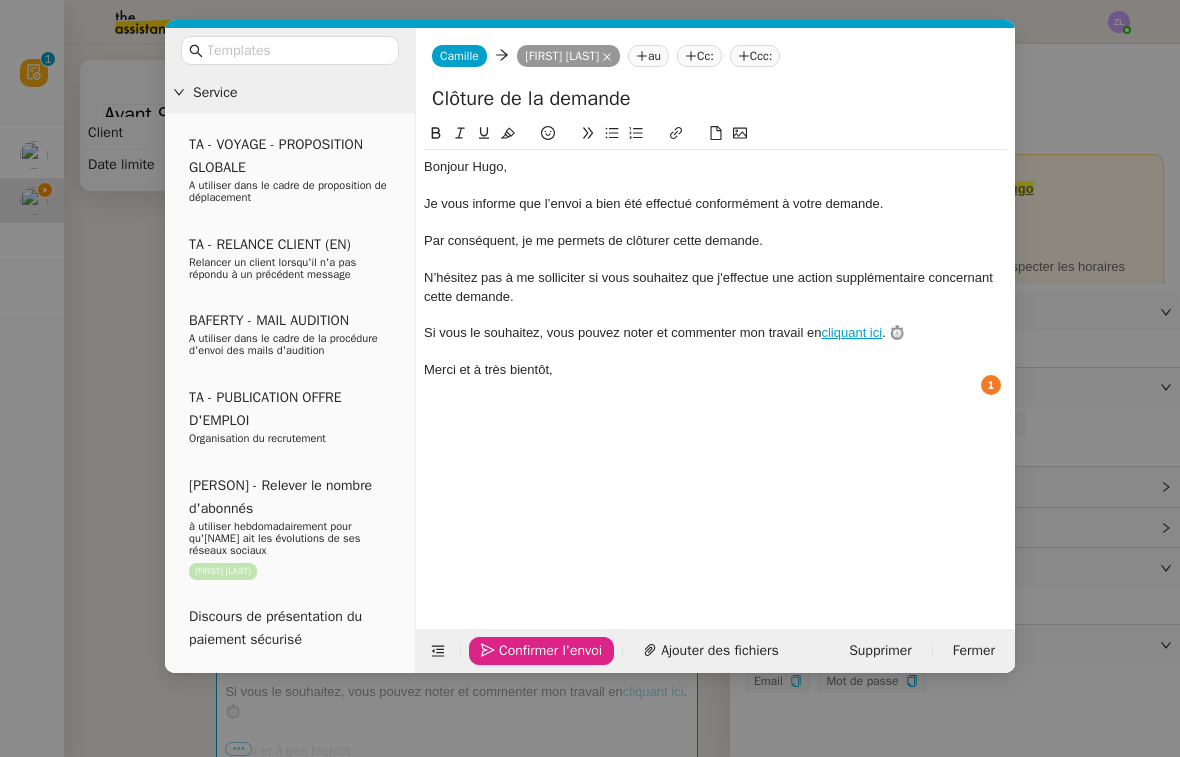 click on "Confirmer l'envoi" 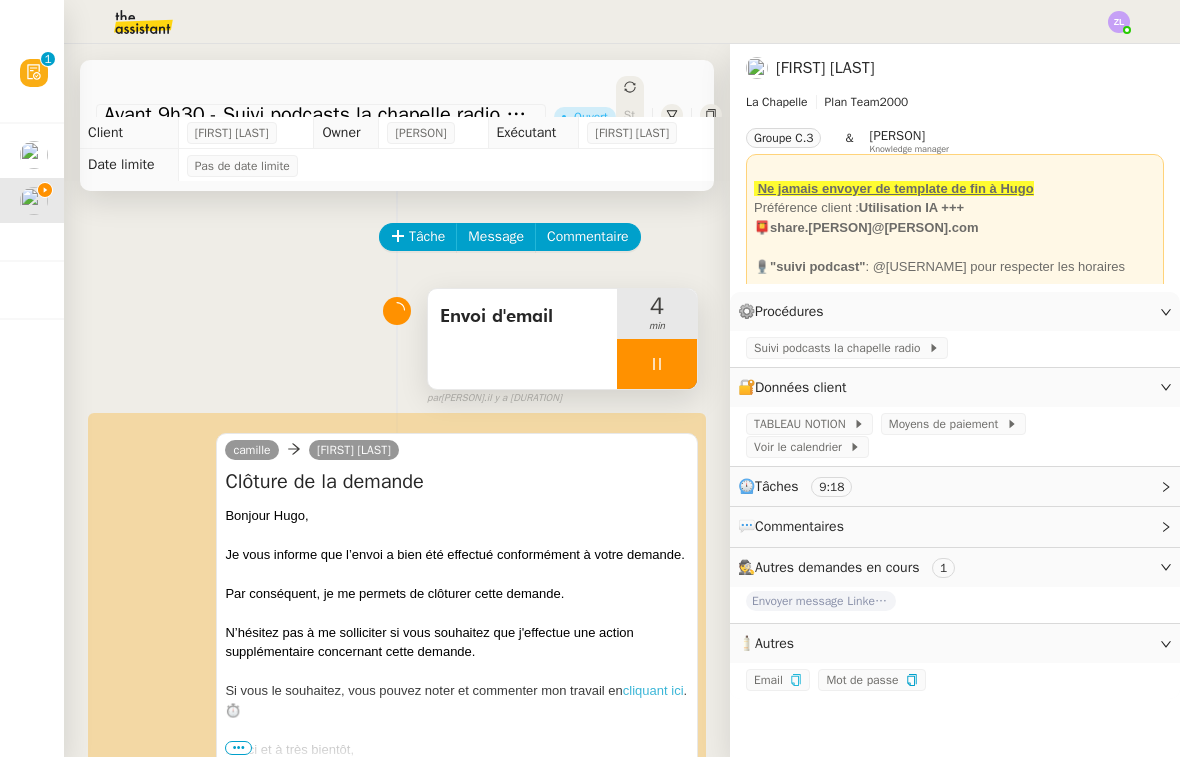 click at bounding box center (657, 364) 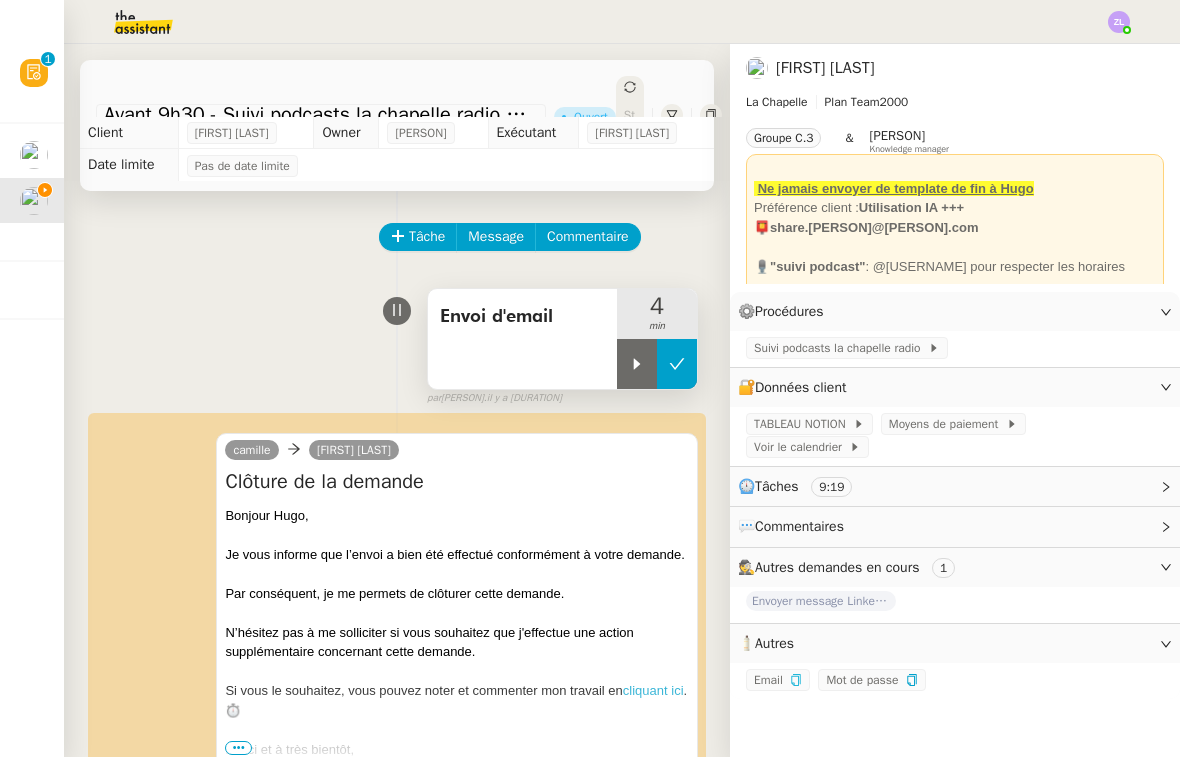 click 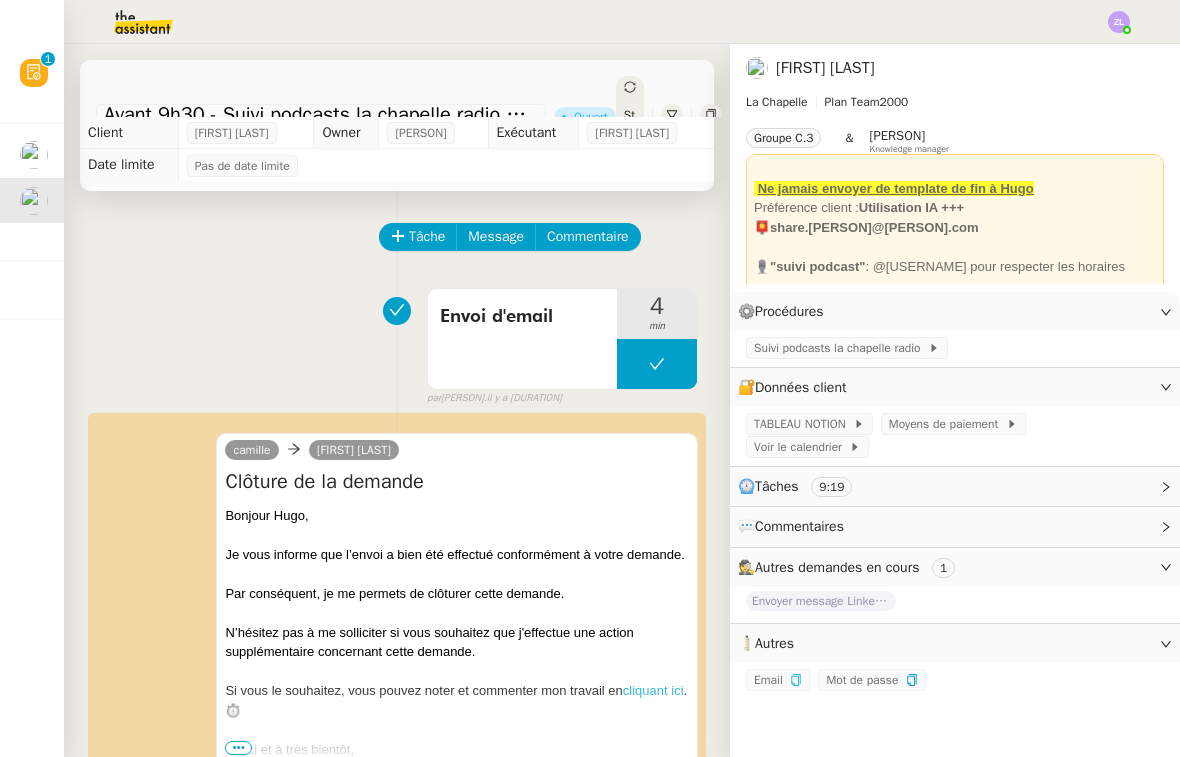 click on "Statut" 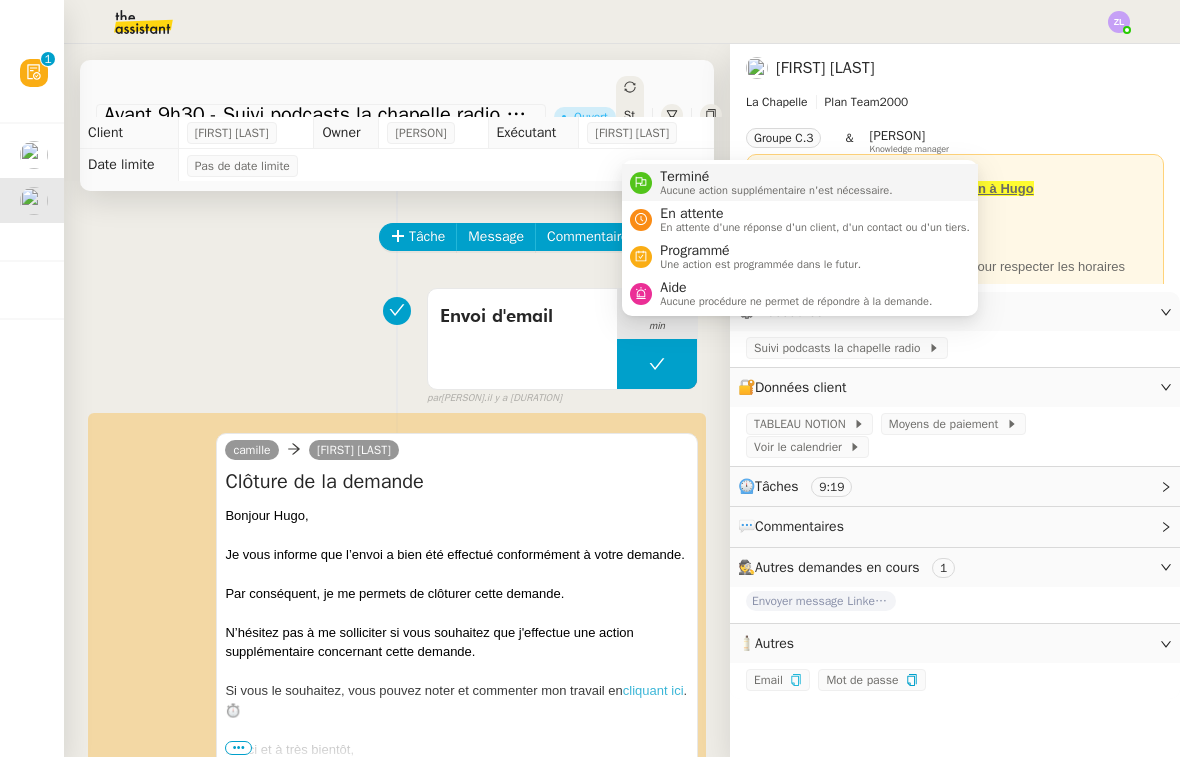 click on "Terminé" at bounding box center (776, 177) 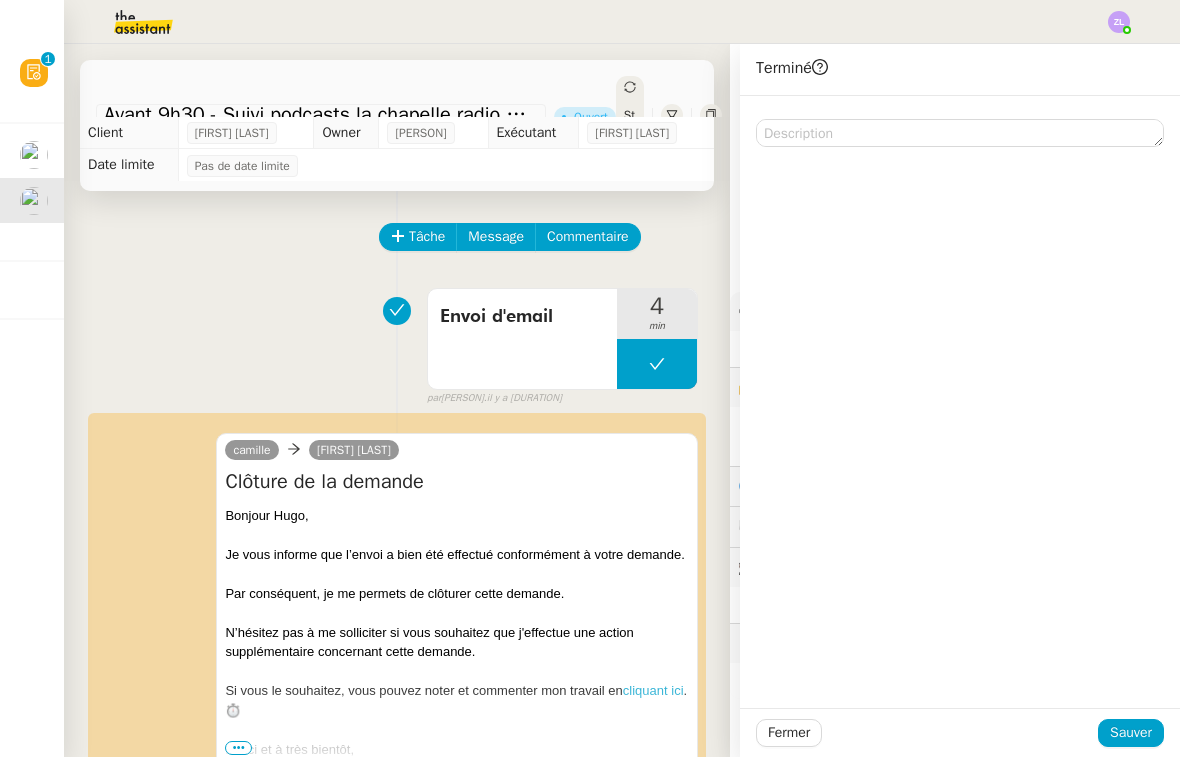 click on "Fermer Sauver" 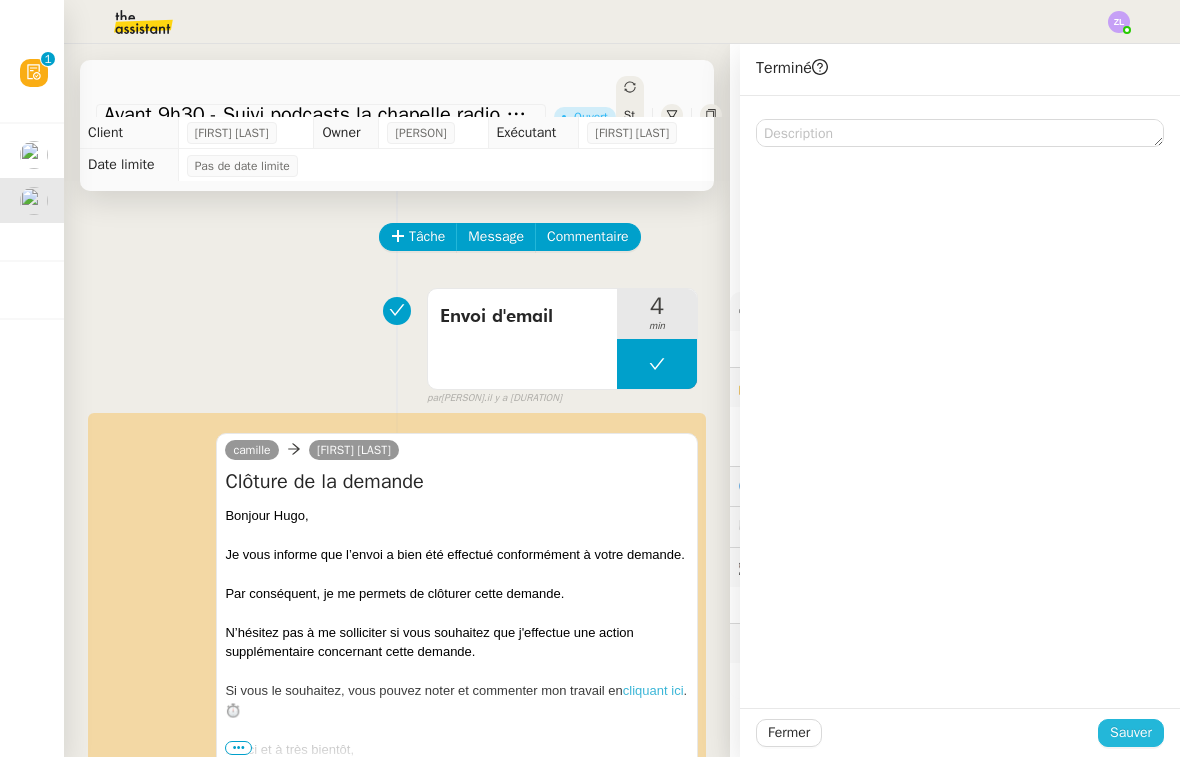click on "Sauver" 